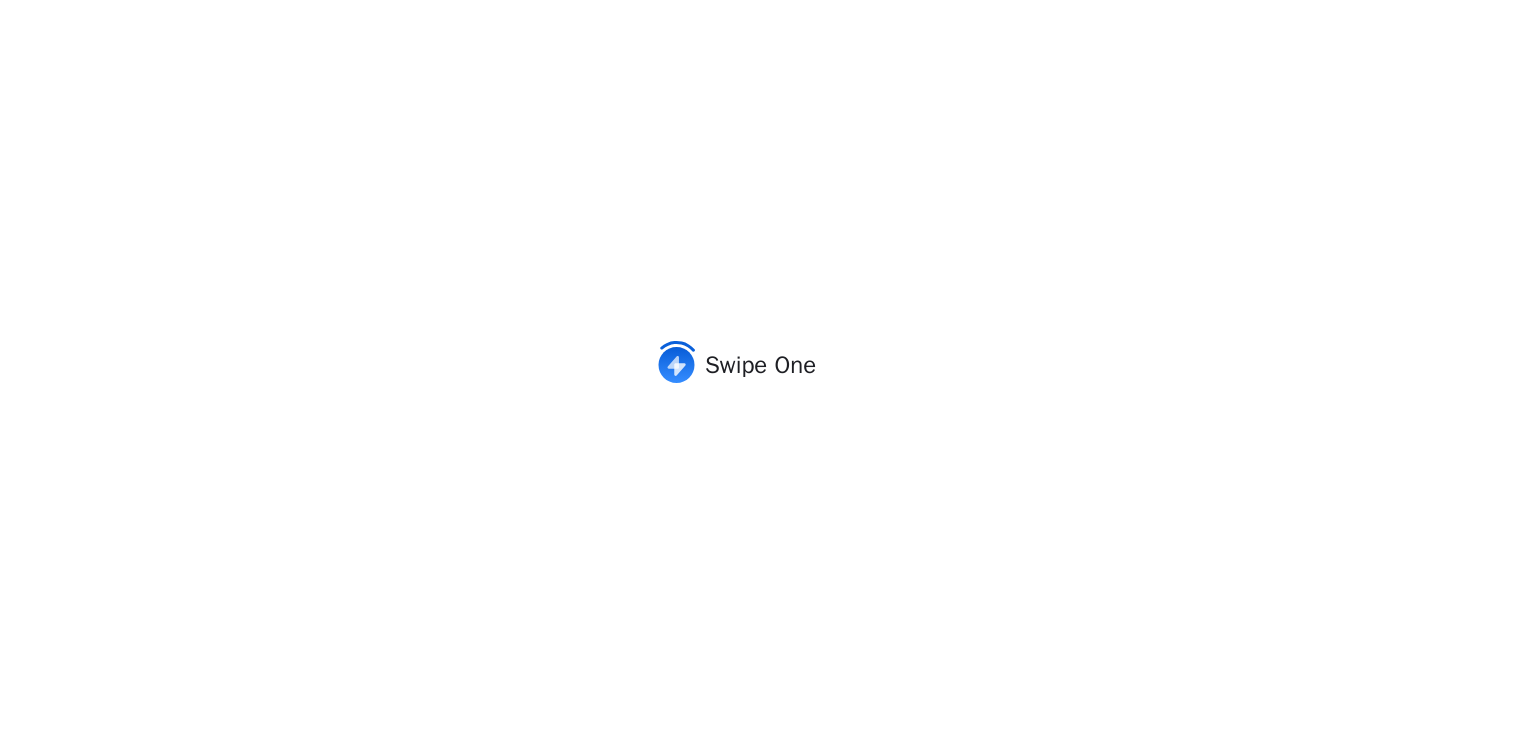 scroll, scrollTop: 0, scrollLeft: 0, axis: both 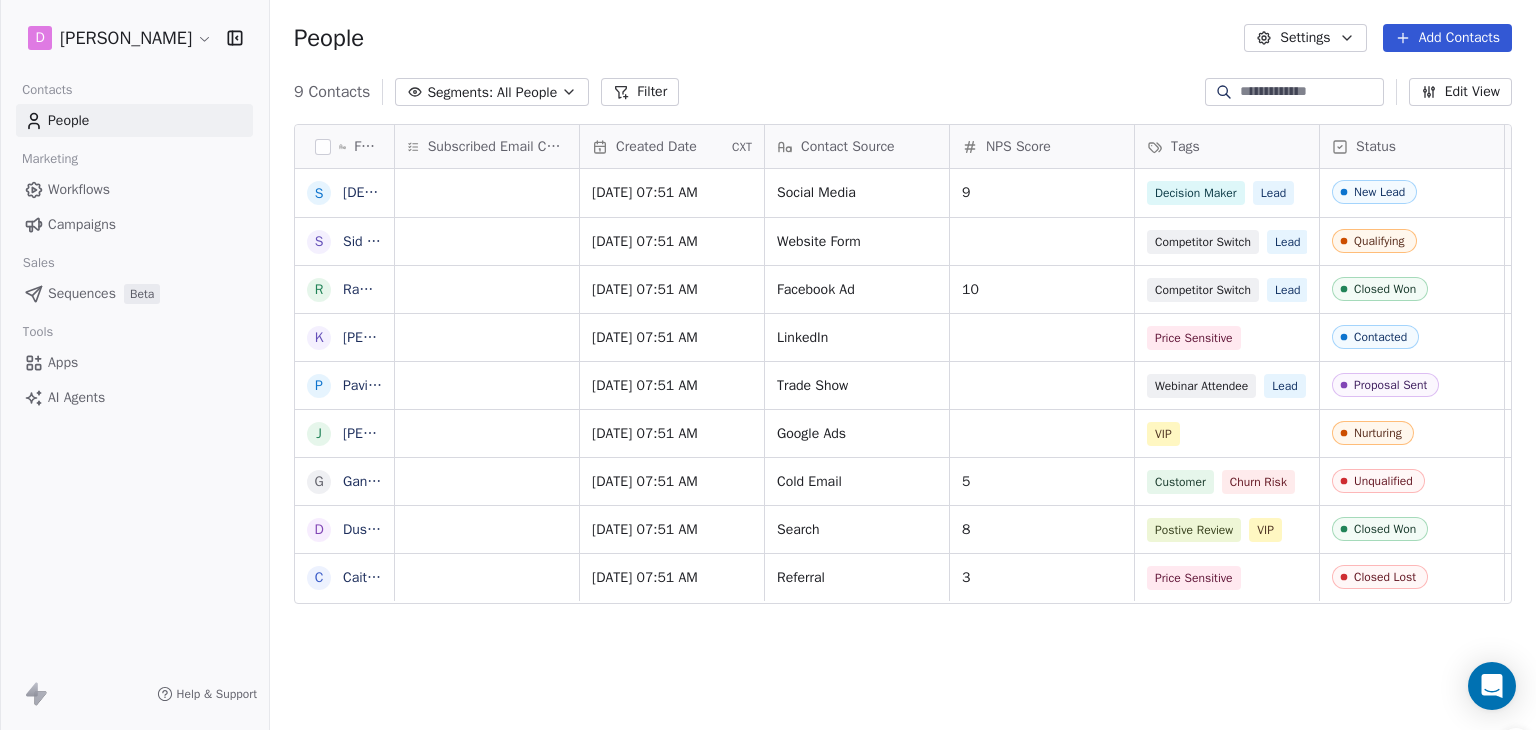 click on "Beta" at bounding box center (142, 294) 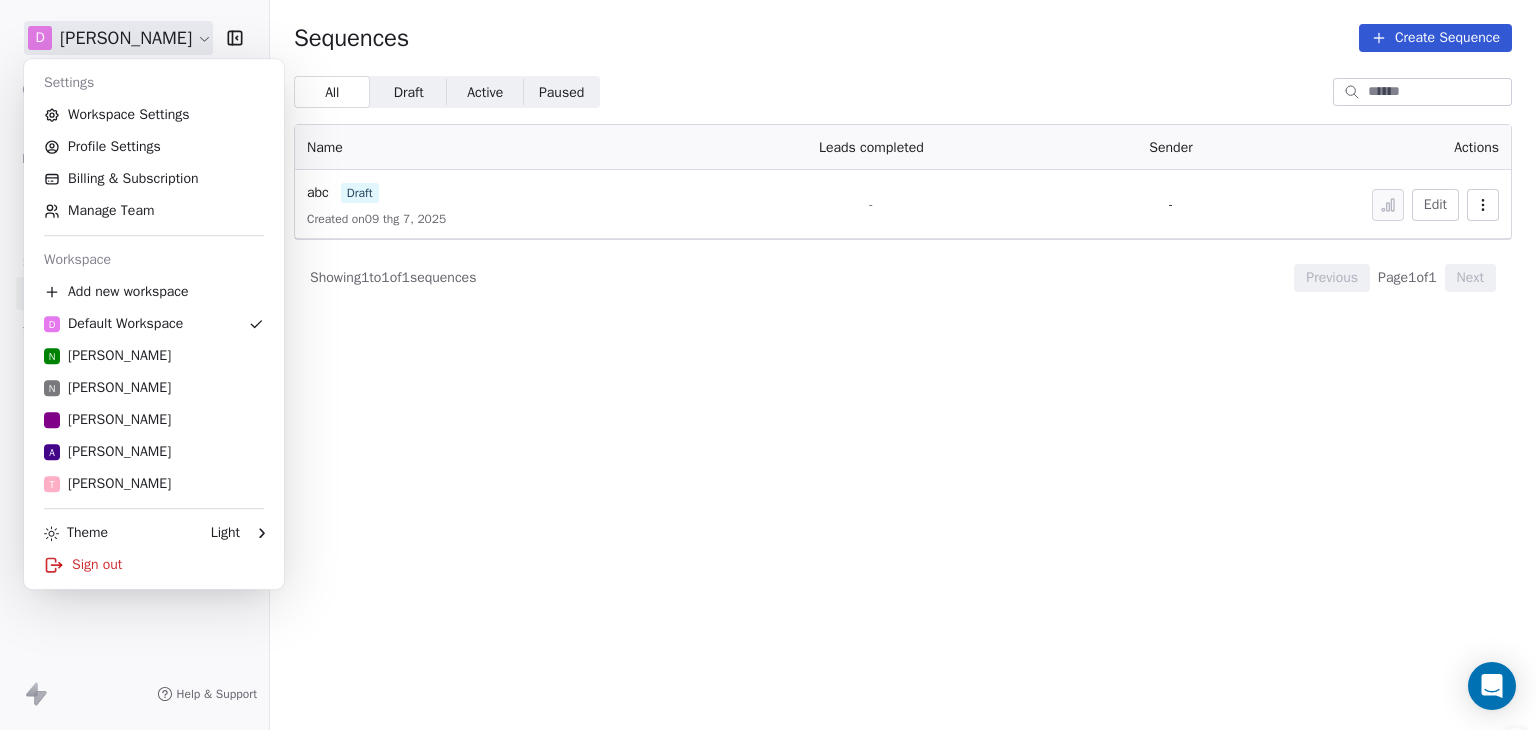 click on "**********" at bounding box center [768, 384] 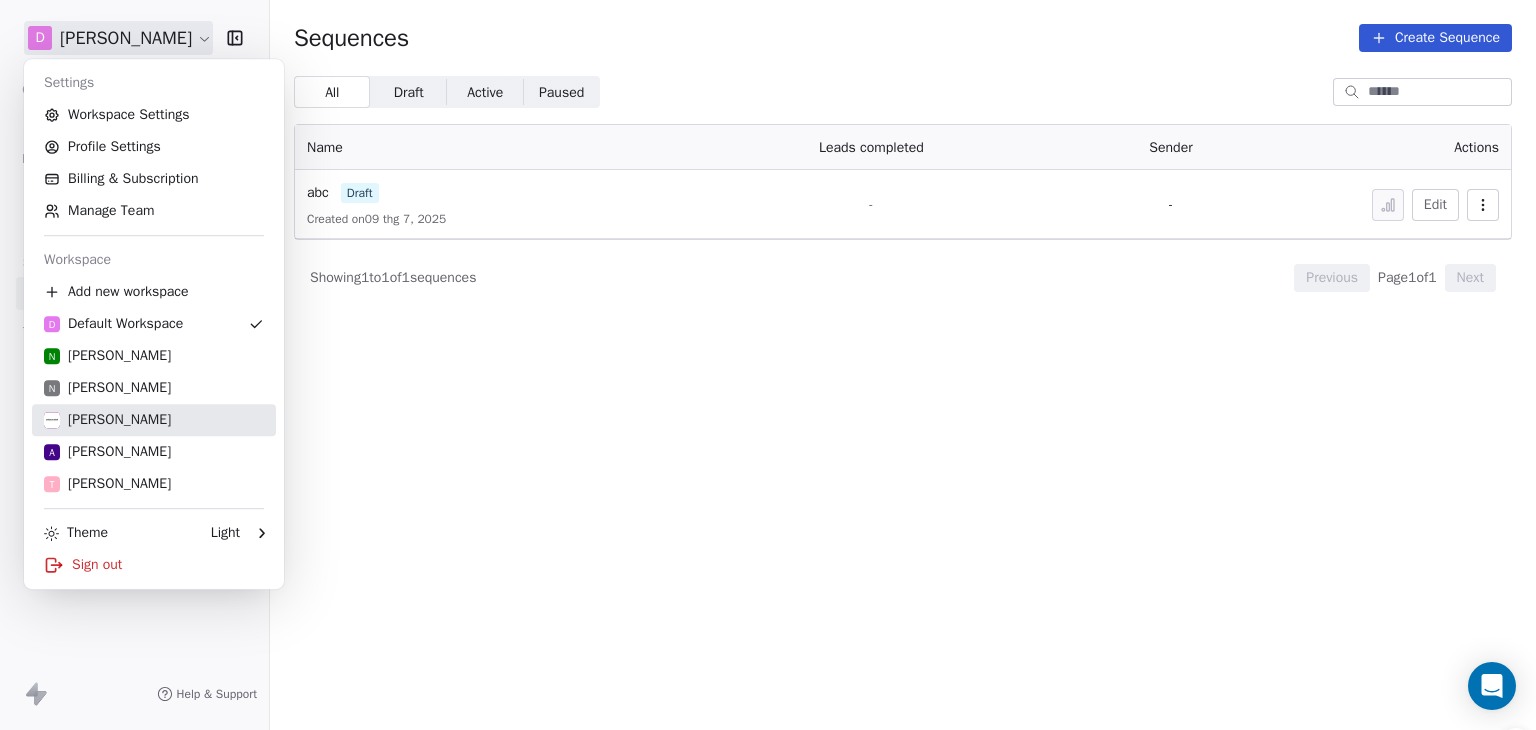 click on "Minarct Minh" at bounding box center (107, 420) 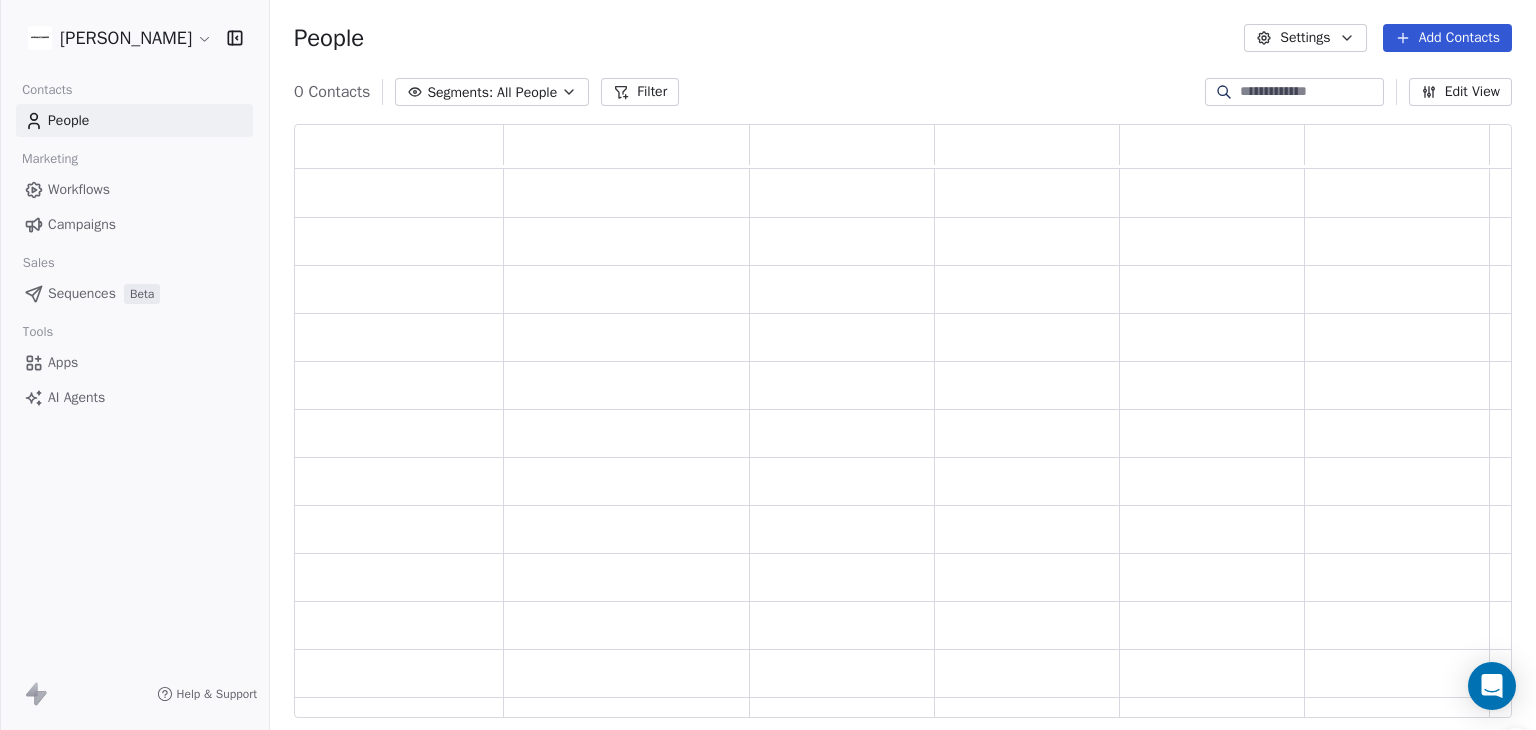scroll, scrollTop: 16, scrollLeft: 16, axis: both 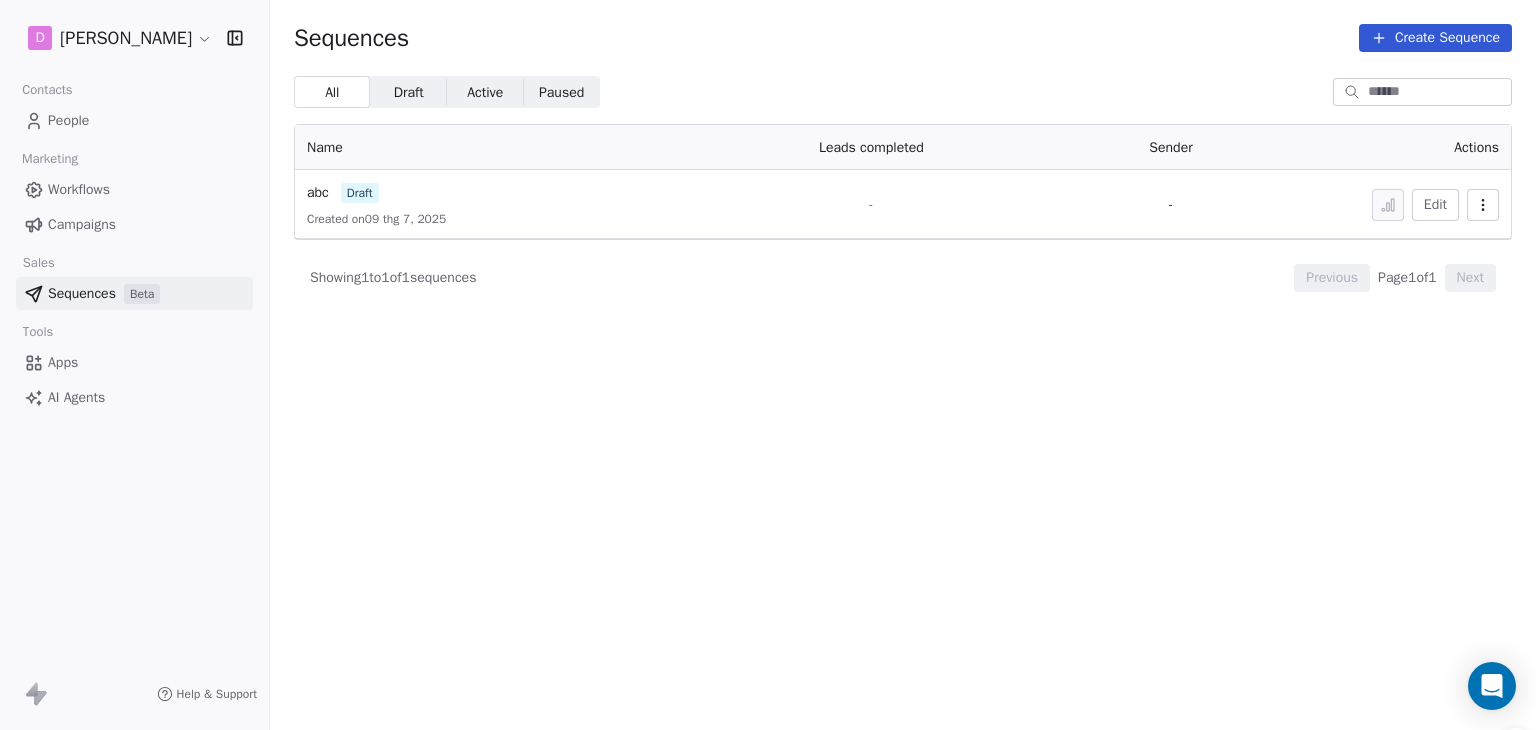 click on "People" at bounding box center (134, 120) 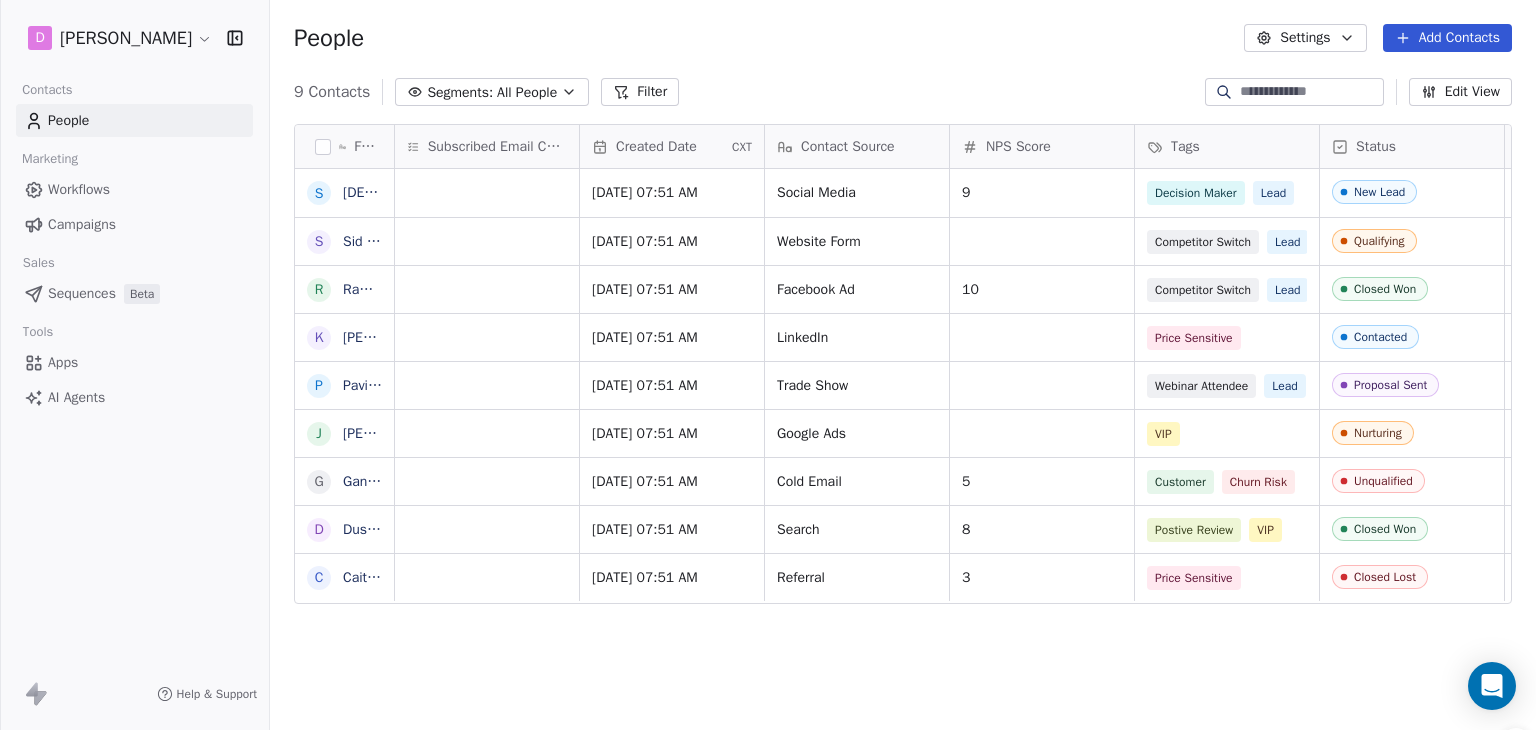 scroll, scrollTop: 16, scrollLeft: 16, axis: both 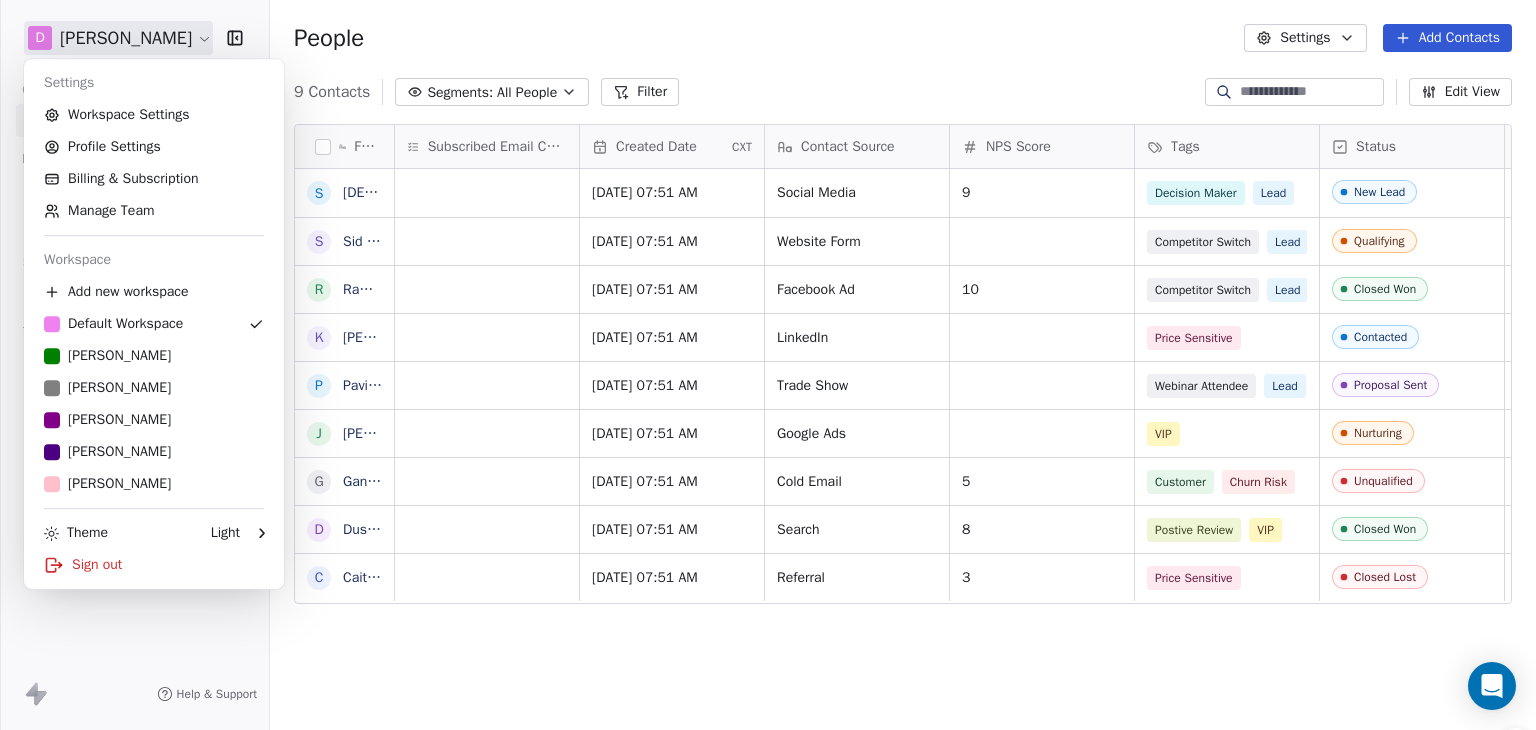 click on "D Nam Thành Contacts People Marketing Workflows Campaigns Sales Sequences Beta Tools Apps AI Agents Help & Support People Settings  Add Contacts 9 Contacts Segments: All People Filter  Edit View Tag Add to Sequence Export Full Name S Swami [Sample] S Sid [Sample] R Ram [Sample] K Ken [Sample] P Pavithra [Sample] J Jarrett [Sample] G Ganesan [Sample] D Dusty [Sample] C Caitlin [Sample] Subscribed Email Categories Created Date CXT Contact Source NPS Score Tags Status Website Country MRR Job Title Jan 30, 2025 07:51 AM Social Media 9 Decision Maker Lead New Lead millerindustries.com United States President Jan 30, 2025 07:51 AM Website Form Competitor Switch Lead Qualifying alliedsolutions.com United States Director of Operations Jan 30, 2025 07:51 AM Facebook Ad 10 Competitor Switch Lead Closed Won greensolutions.pt Portugal Sustainability Head Jan 30, 2025 07:51 AM LinkedIn Price Sensitive Contacted globalventures.co.uk United Kingdom CEO Jan 30, 2025 07:51 AM Trade Show Webinar Attendee Lead Proposal Sent" at bounding box center [768, 384] 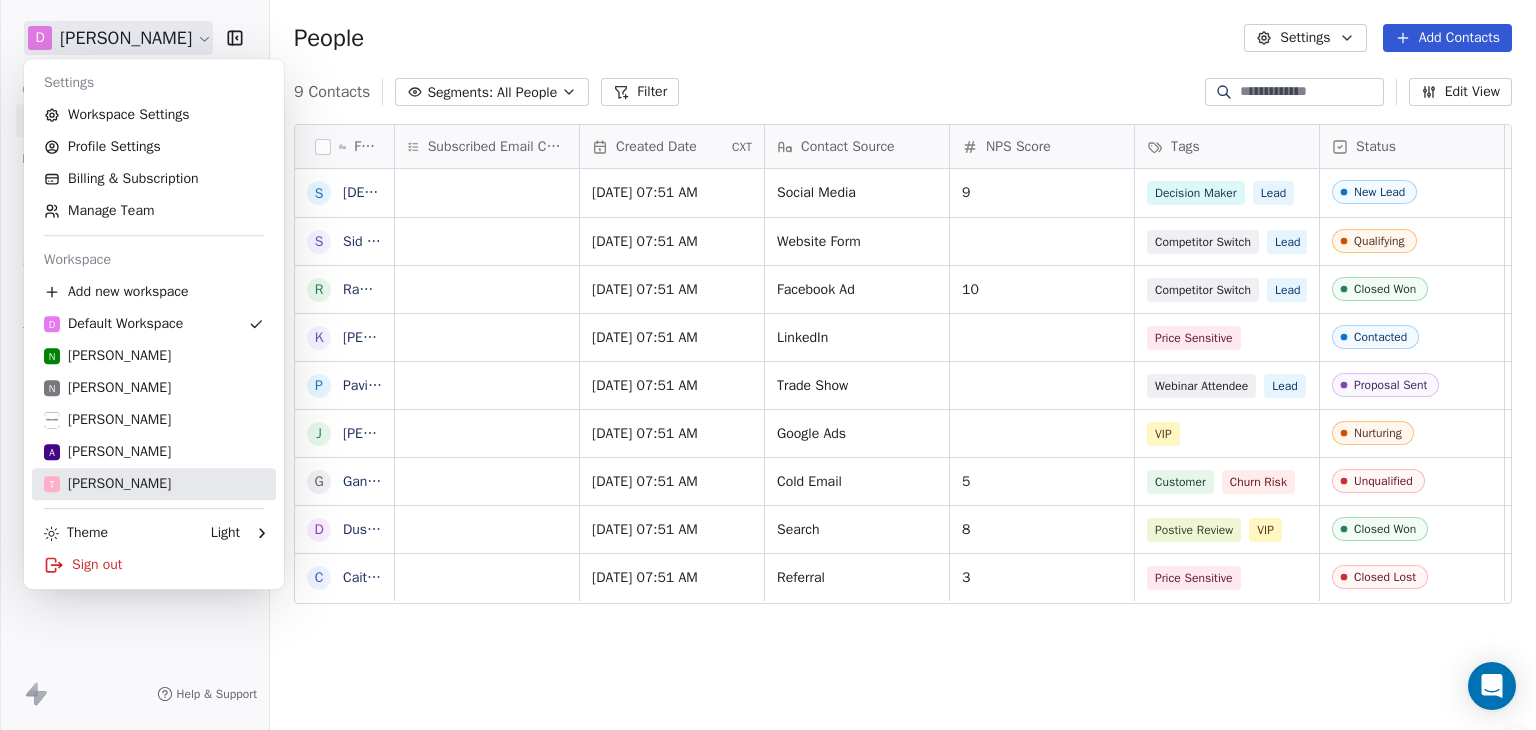 click on "T Tin Phan" at bounding box center [154, 484] 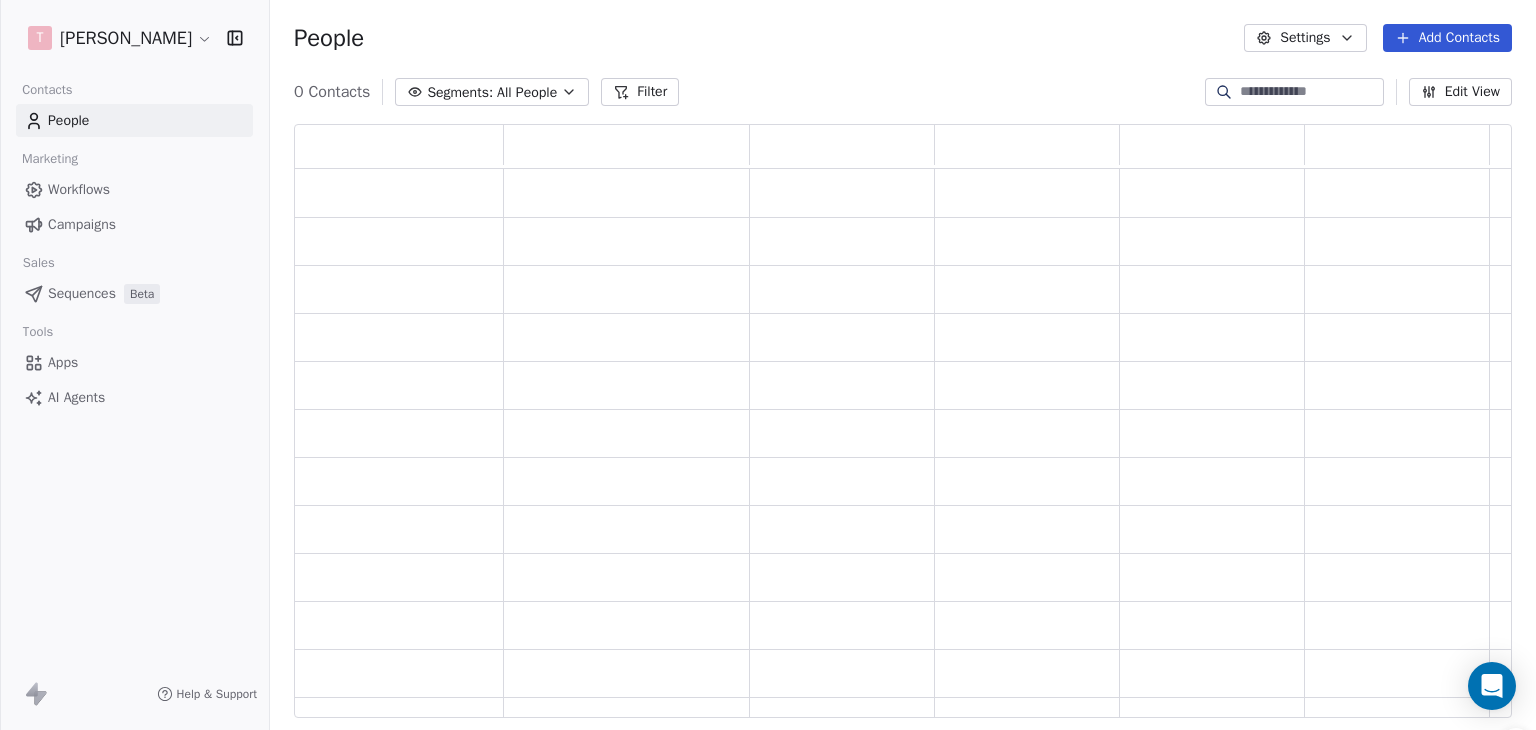 scroll, scrollTop: 16, scrollLeft: 16, axis: both 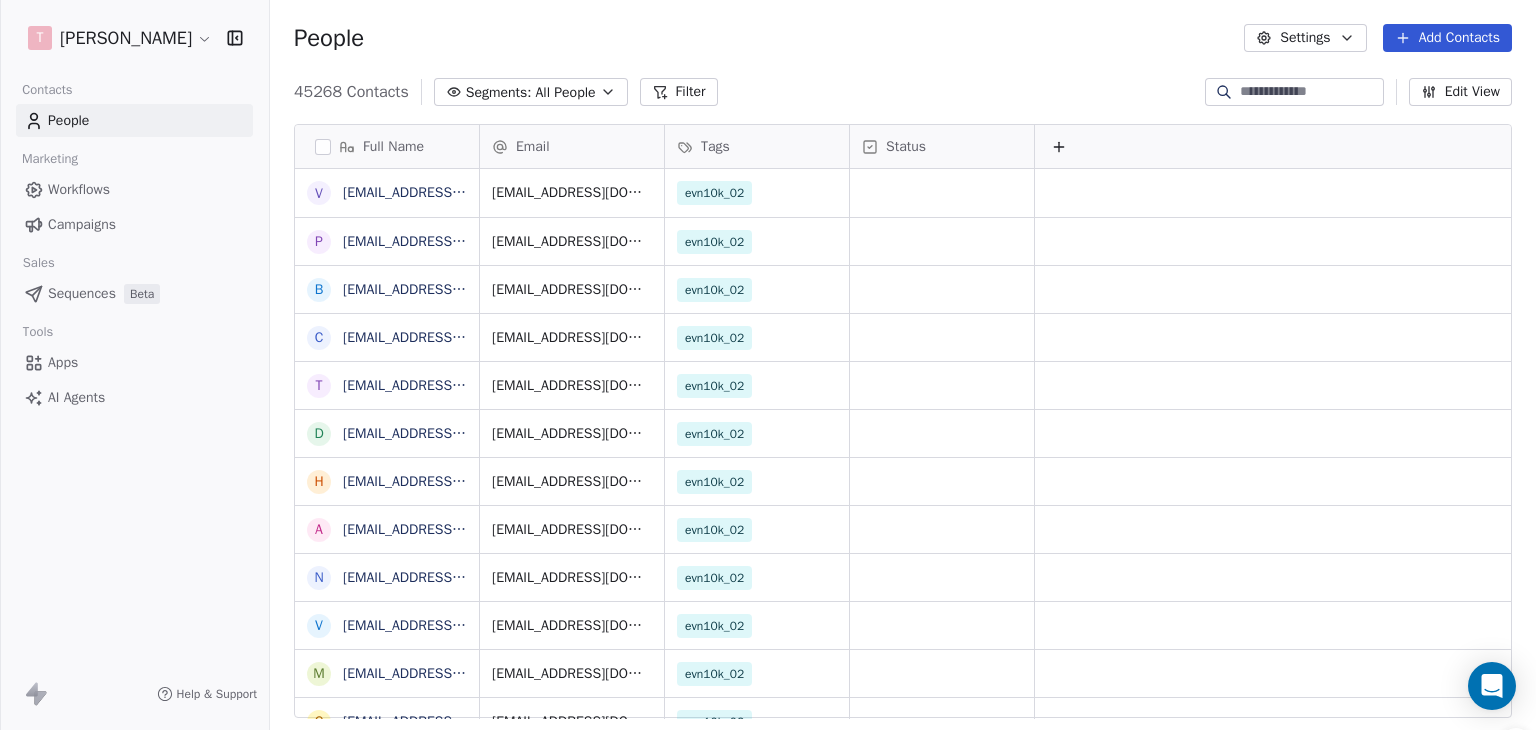 click on "Campaigns" at bounding box center [82, 224] 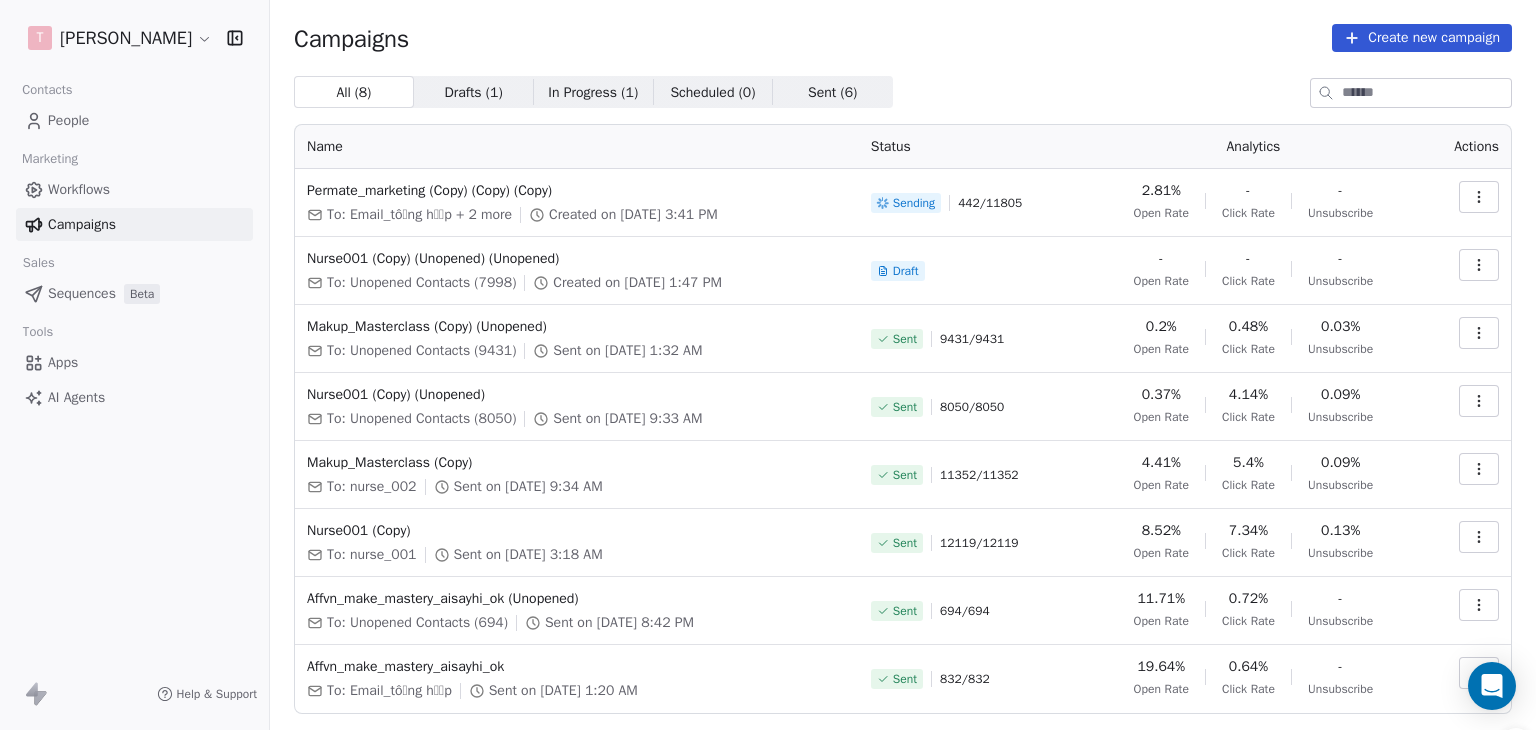 click at bounding box center [1521, 715] 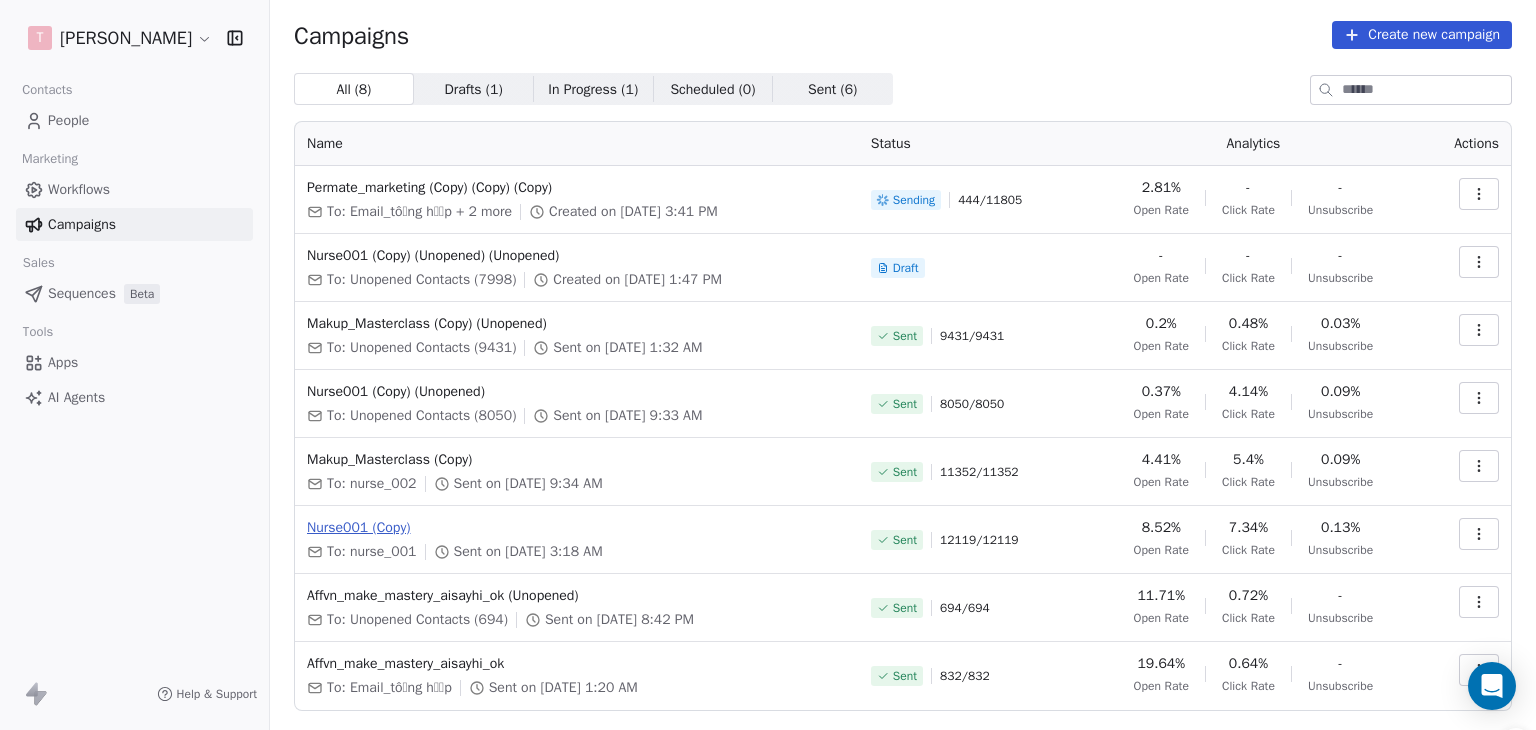 scroll, scrollTop: 0, scrollLeft: 0, axis: both 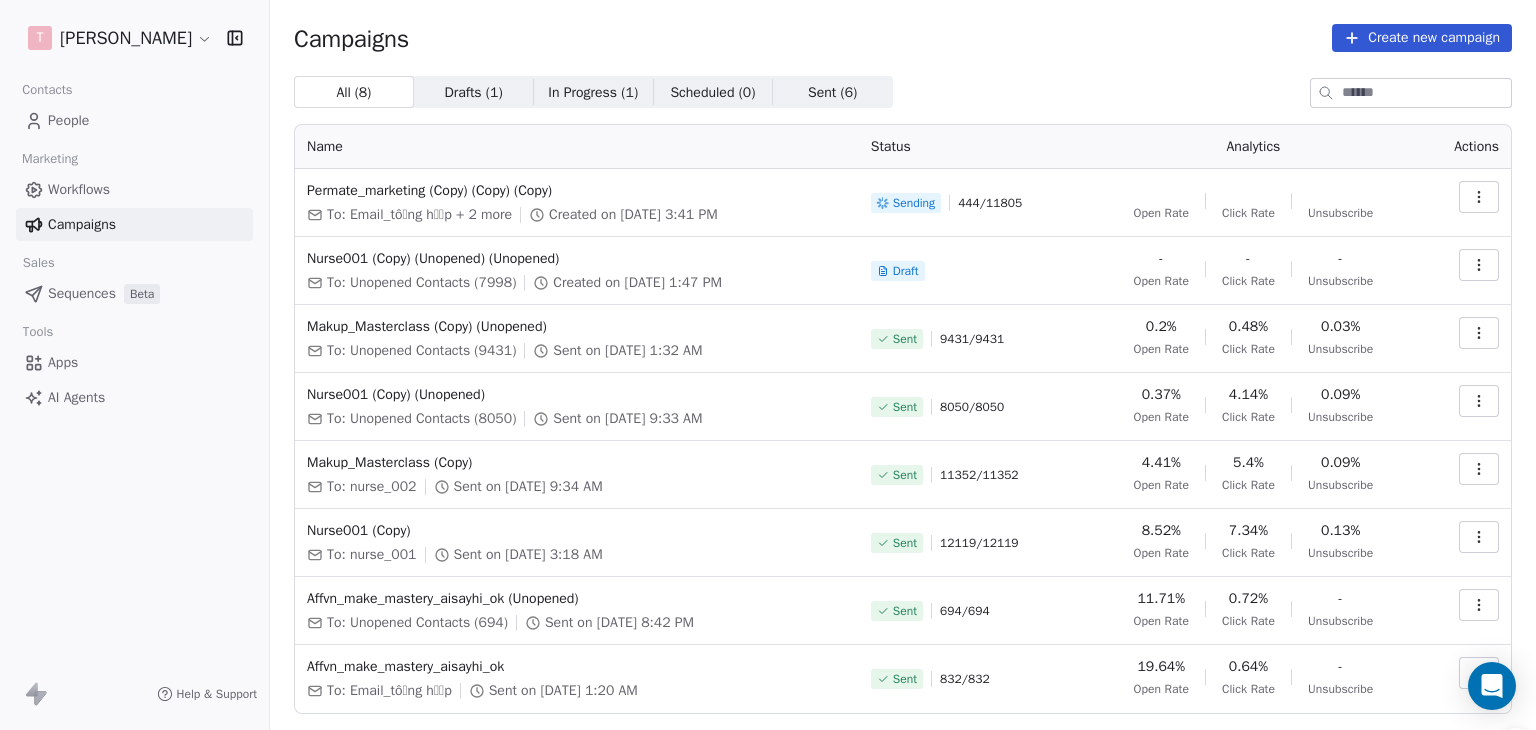 click 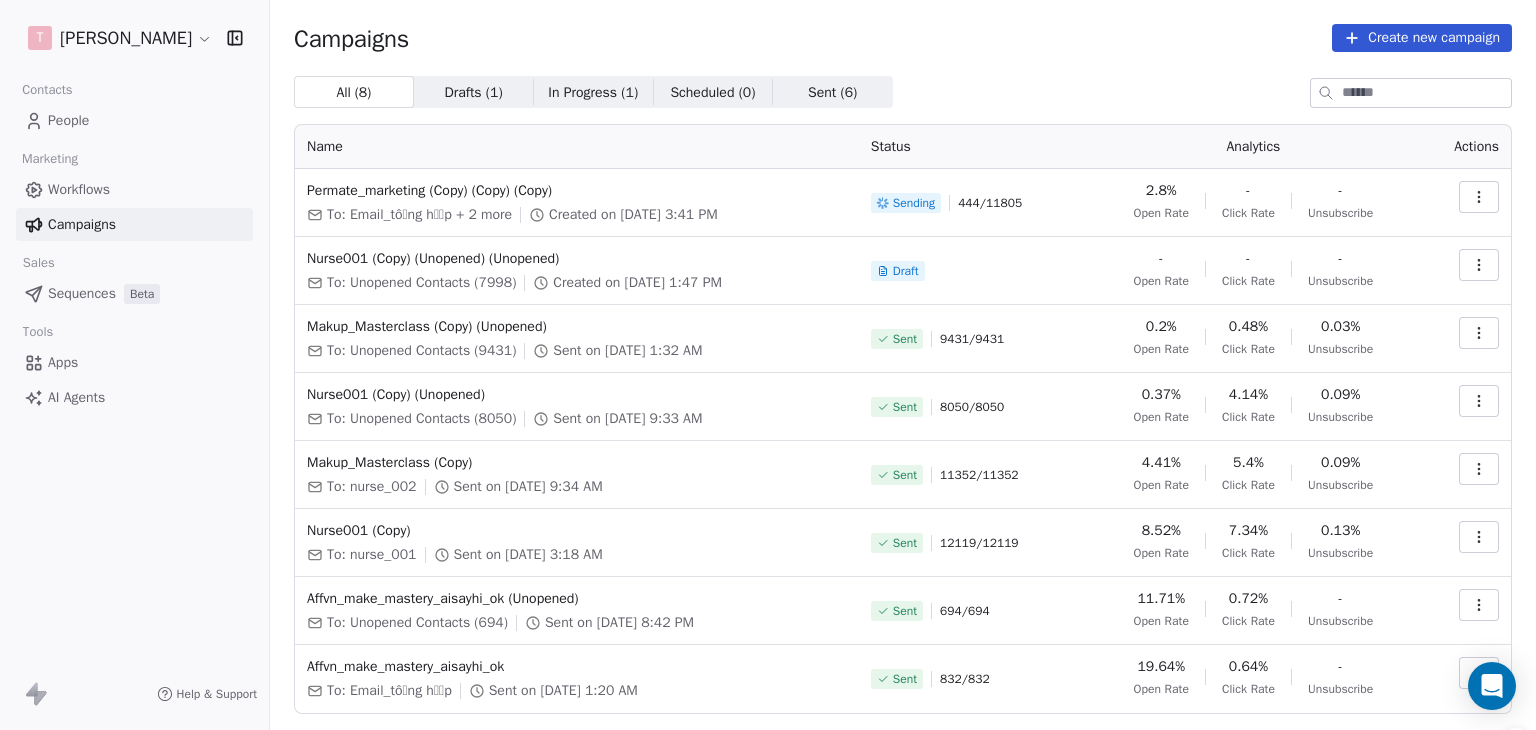 click on "T  Nguyen Khoi Contacts People Marketing Workflows Campaigns Sales Sequences Beta Tools Apps AI Agents Help & Support Campaigns  Create new campaign All ( 8 ) All ( 8 ) Drafts ( 1 ) Drafts ( 1 ) In Progress ( 1 ) In Progress ( 1 ) Scheduled ( 0 ) Scheduled ( 0 ) Sent ( 6 ) Sent ( 6 ) Name Status Analytics Actions Permate_marketing (Copy) (Copy) (Copy) To: Email_tổng hợp + 2 more Created on Jul 9, 2025, 3:41 PM Sending 444 / 11805 2.8% Open Rate - Click Rate - Unsubscribe Nurse001 (Copy) (Unopened) (Unopened) To: Unopened Contacts (7998) Created on Jun 25, 2025, 1:47 PM Draft - Open Rate - Click Rate - Unsubscribe Makup_Masterclass (Copy) (Unopened) To: Unopened Contacts (9431) Sent on Jun 26, 2025, 1:32 AM Sent 9431 / 9431 0.2% Open Rate 0.48% Click Rate 0.03% Unsubscribe Nurse001 (Copy) (Unopened) To: Unopened Contacts (8050) Sent on Jun 22, 2025, 9:33 AM Sent 8050 / 8050 0.37% Open Rate 4.14% Click Rate 0.09% Unsubscribe Makup_Masterclass (Copy) To: nurse_002  Sent on Jun 22, 2025, 9:34 AM Sent / /" at bounding box center [768, 384] 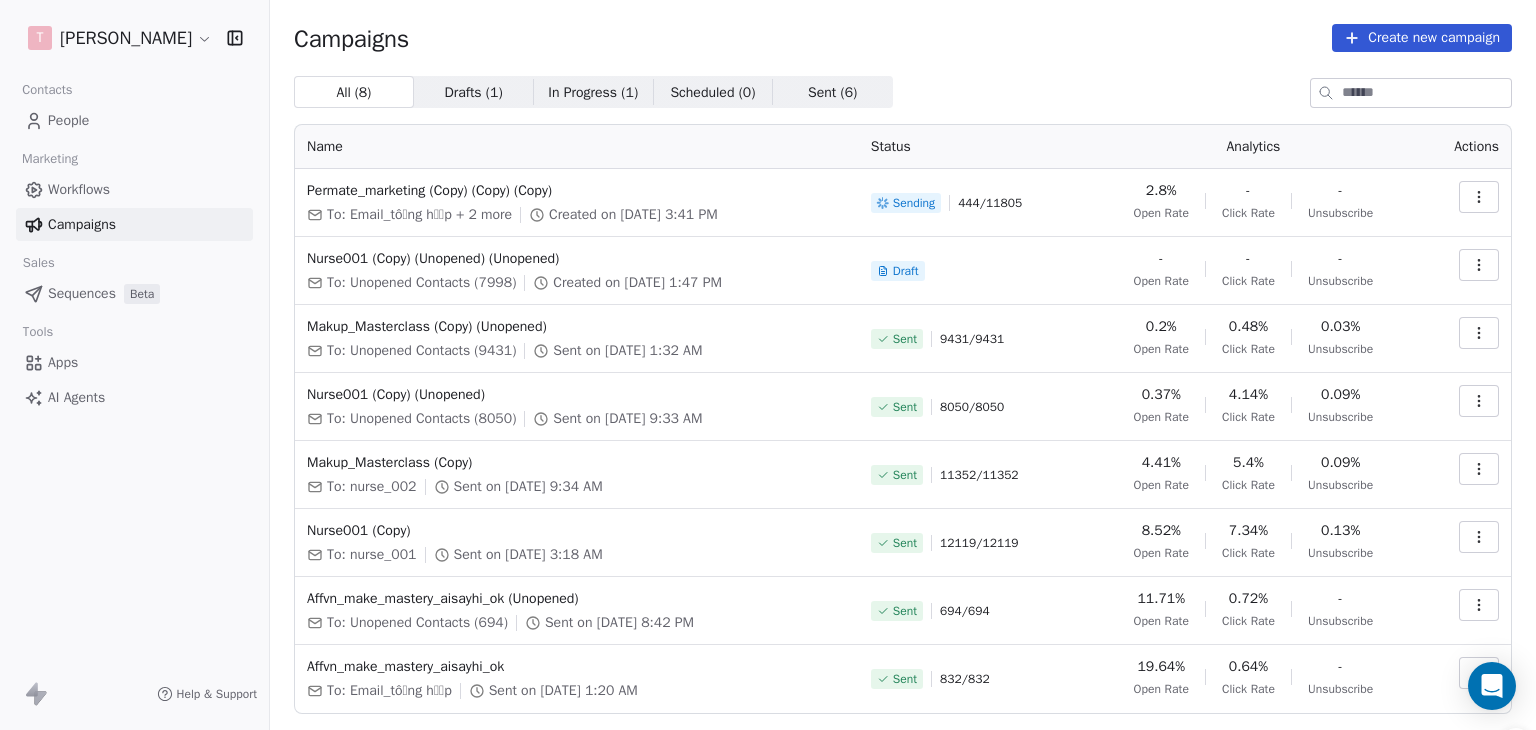 click 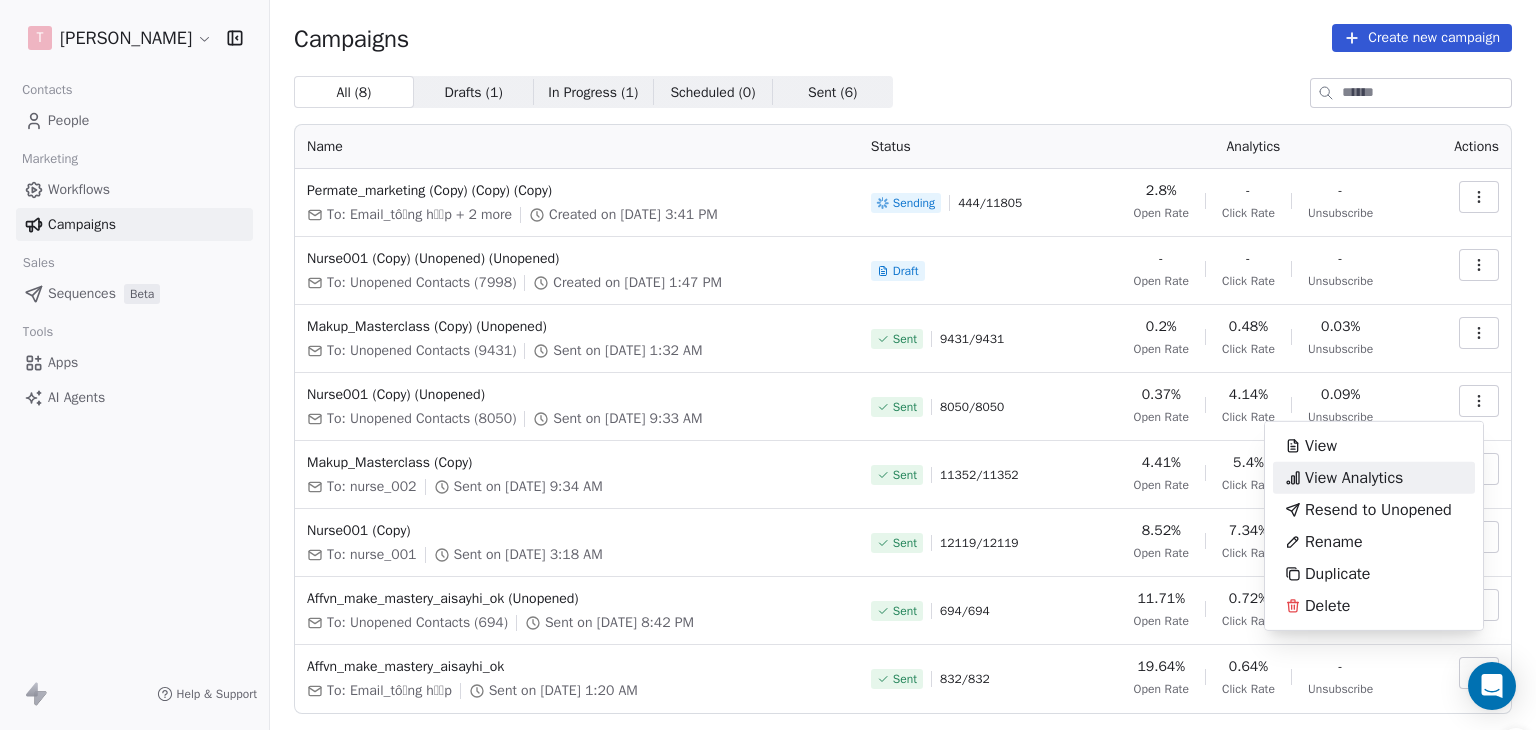 click on "View Analytics" at bounding box center (1354, 478) 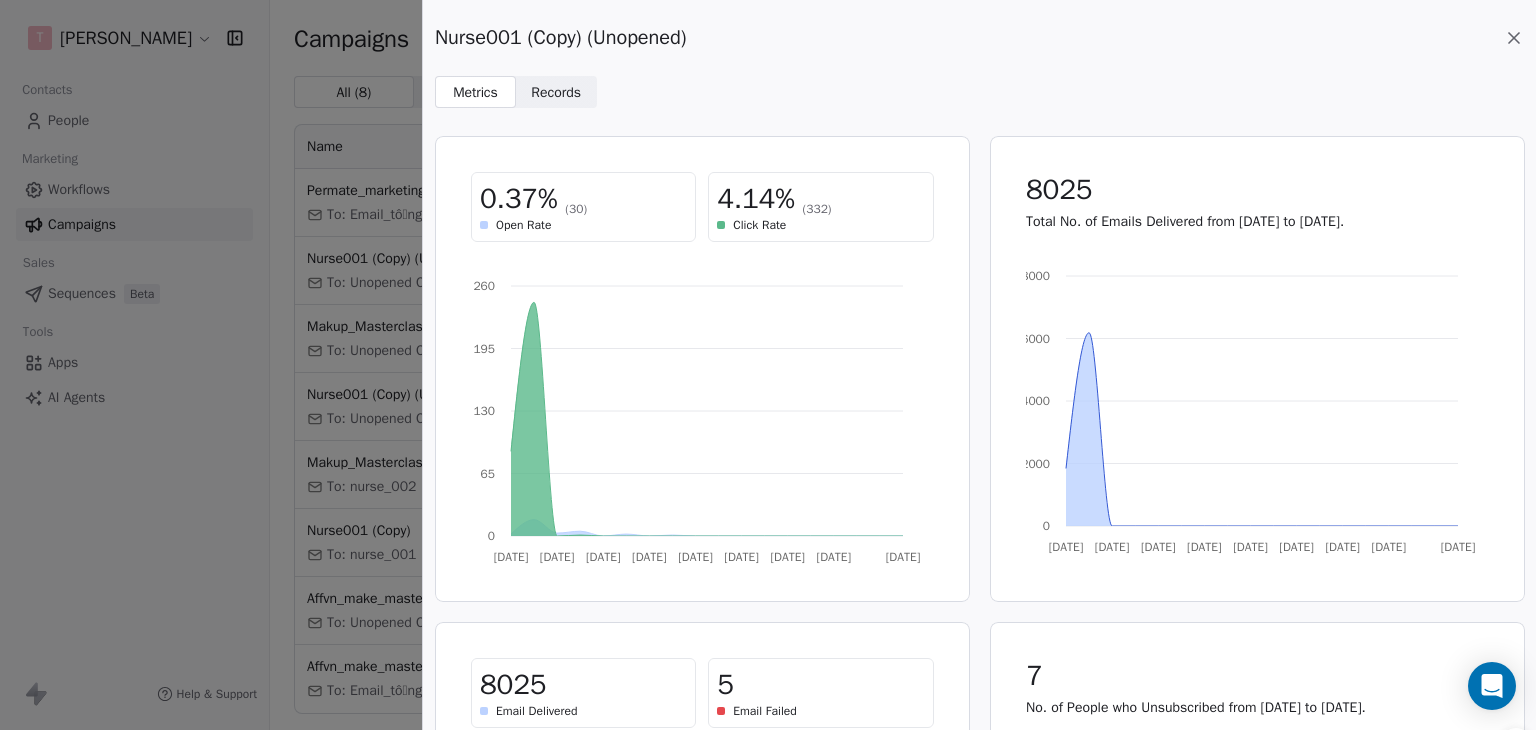 click on "Nurse001 (Copy) (Unopened) Metrics Metrics Records Records 0.37% (30) Open Rate 4.14% (332) Click Rate Jun 21 Jun 23 Jun 25 Jun 27 Jun 29 Jul 1 Jul 3 Jul 5 Jul 8 0 65 130 195 260 8025 Total No. of Emails Delivered from Jun 21, 2025 to Jul 2, 2025. Jun 21 Jun 23 Jun 25 Jun 27 Jun 29 Jul 1 Jul 3 Jul 5 Jul 8 0 2000 4000 6000 8000 8025 Email Delivered 5 Email Failed Jun 21 Jun 23 Jun 25 Jun 27 Jun 29 Jul 1 Jul 3 Jul 5 Jul 8 0 2000 4000 6000 8000 7 No. of People who Unsubscribed from Jun 21, 2025 to Jul 2, 2025. Jun 21 Jun 23 Jun 25 Jun 27 Jun 29 Jul 1 Jul 3 Jul 5 Jul 8 0 1 2 3 4" at bounding box center (768, 365) 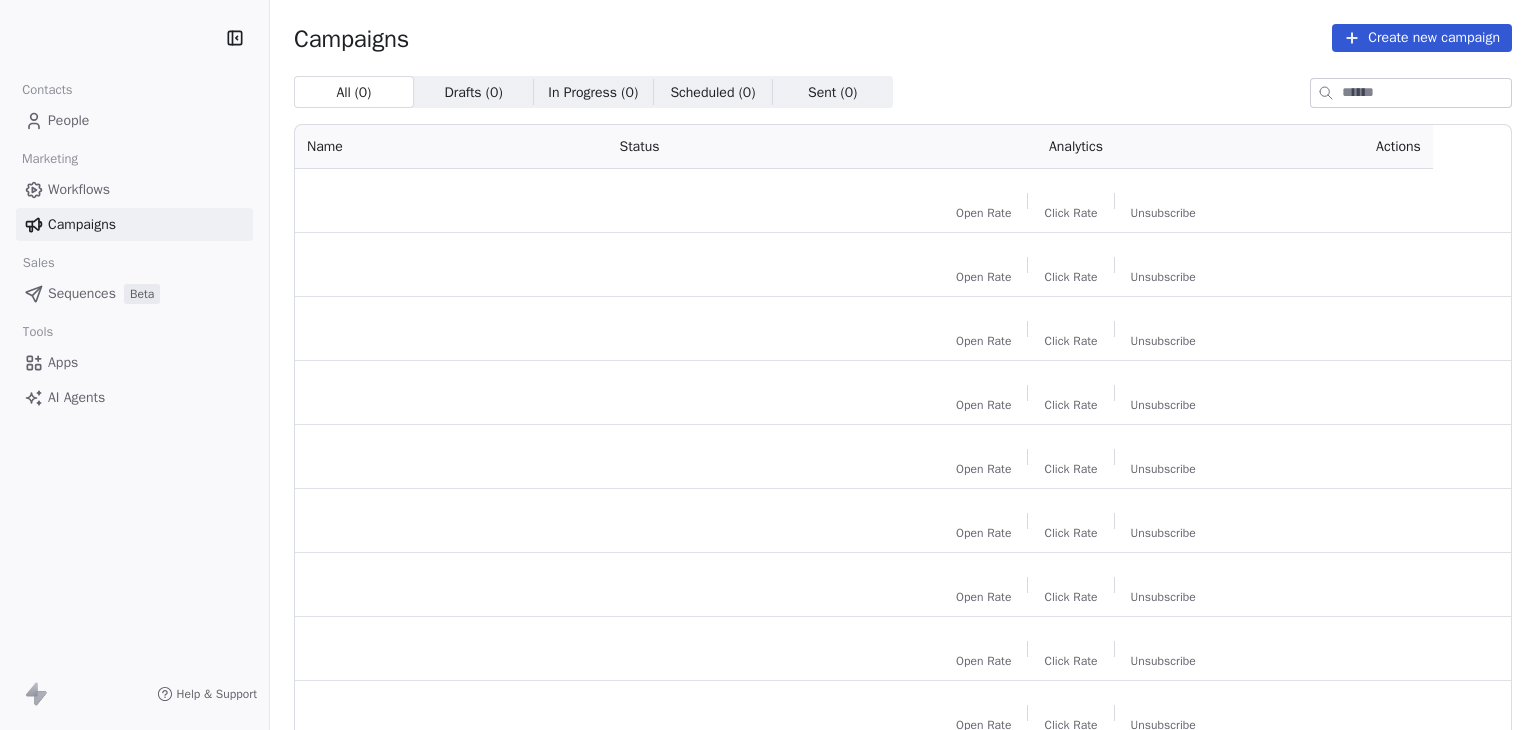 scroll, scrollTop: 0, scrollLeft: 0, axis: both 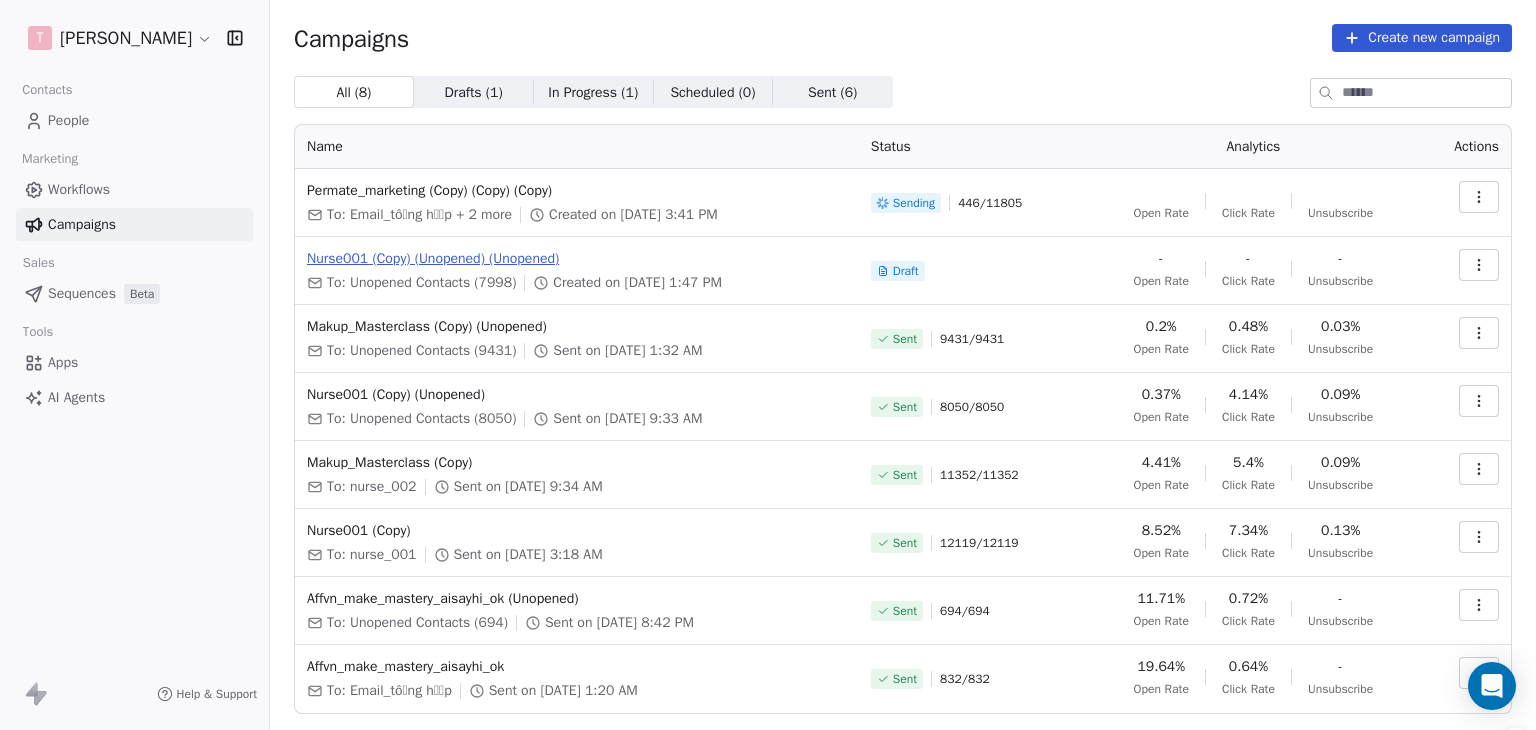 click on "Nurse001 (Copy) (Unopened) (Unopened)" at bounding box center [577, 259] 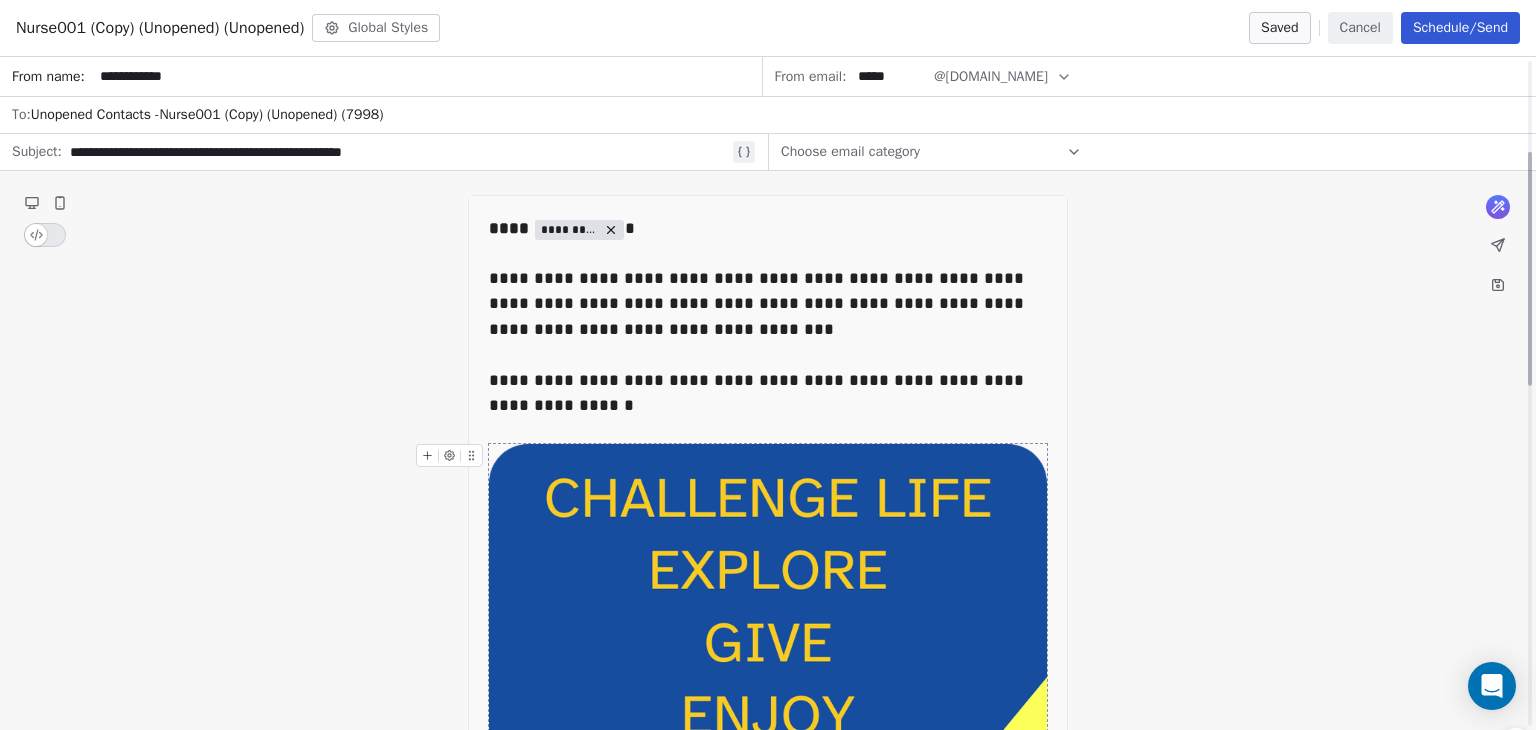 scroll, scrollTop: 0, scrollLeft: 0, axis: both 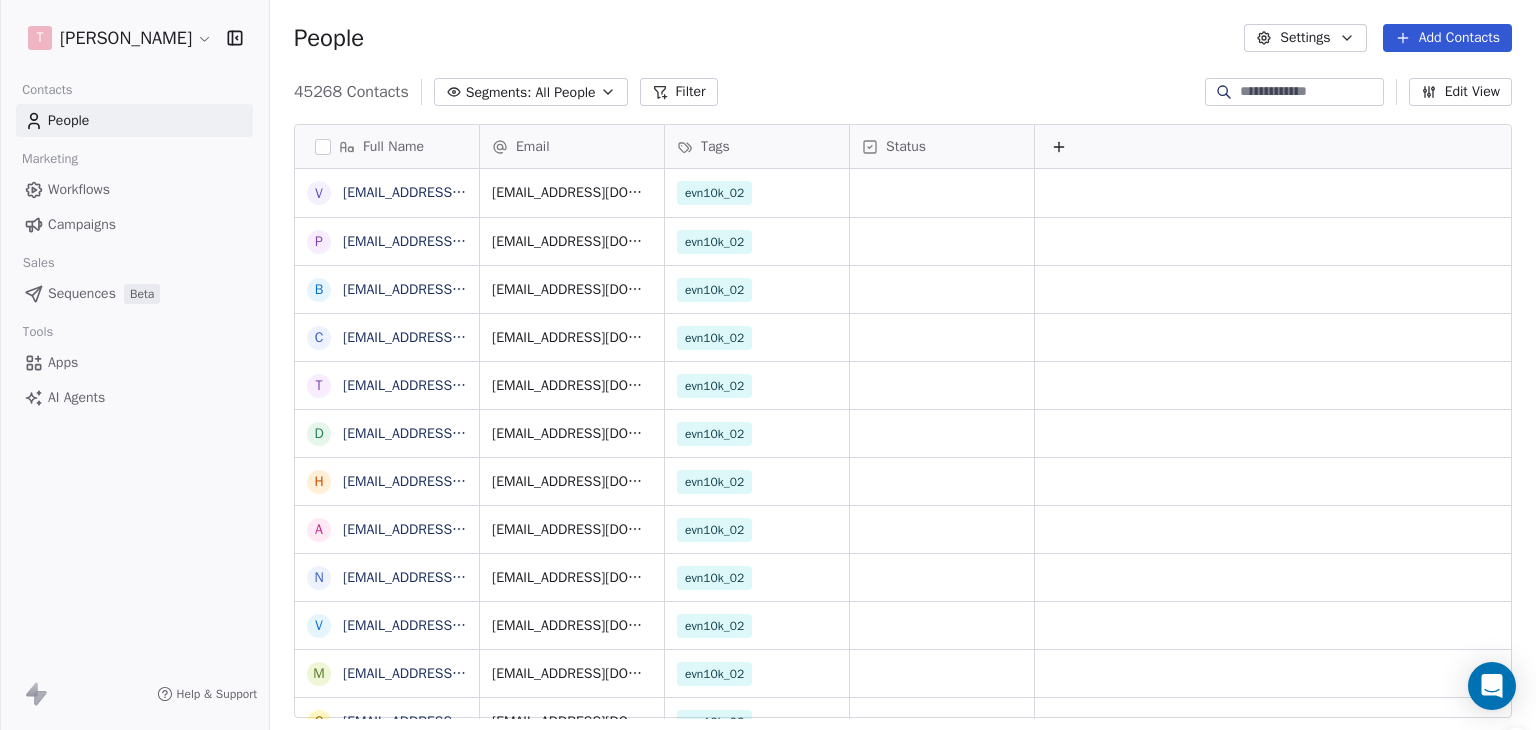 click on "Campaigns" at bounding box center [134, 224] 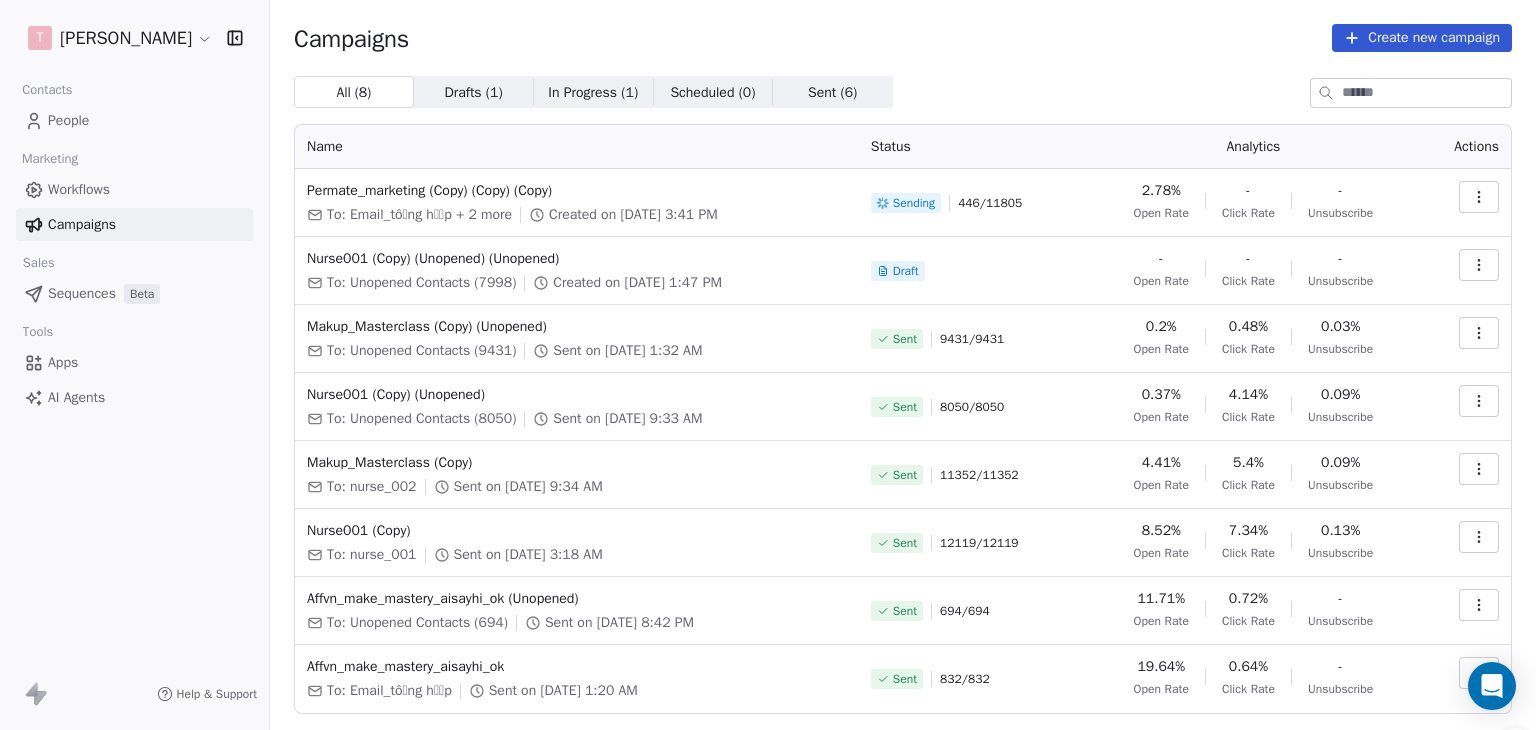 click at bounding box center (1479, 197) 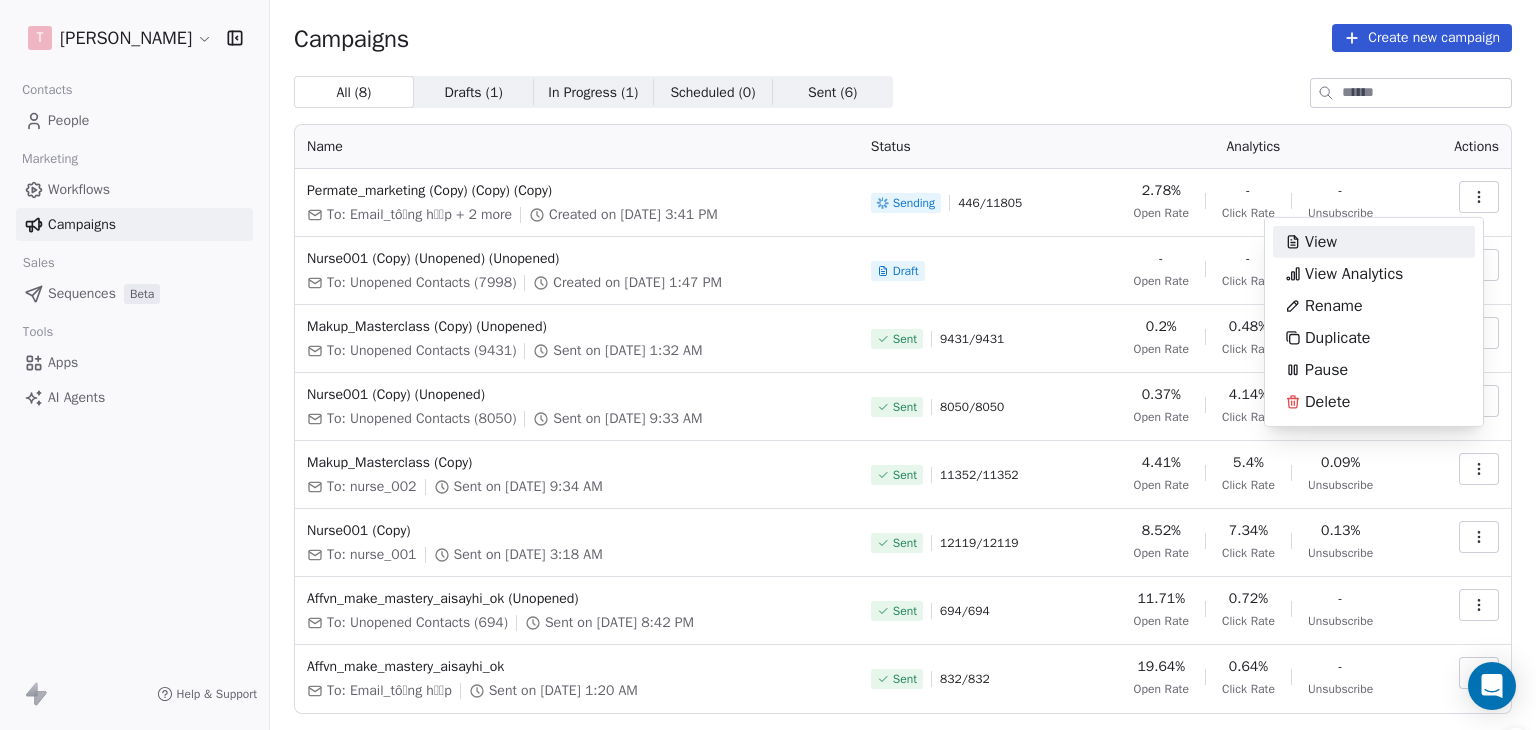 click on "T  Nguyen Khoi Contacts People Marketing Workflows Campaigns Sales Sequences Beta Tools Apps AI Agents Help & Support Campaigns  Create new campaign All ( 8 ) All ( 8 ) Drafts ( 1 ) Drafts ( 1 ) In Progress ( 1 ) In Progress ( 1 ) Scheduled ( 0 ) Scheduled ( 0 ) Sent ( 6 ) Sent ( 6 ) Name Status Analytics Actions Permate_marketing (Copy) (Copy) (Copy) To: Email_tổng hợp + 2 more Created on Jul 9, 2025, 3:41 PM Sending 446 / 11805 2.78% Open Rate - Click Rate - Unsubscribe Nurse001 (Copy) (Unopened) (Unopened) To: Unopened Contacts (7998) Created on Jun 25, 2025, 1:47 PM Draft - Open Rate - Click Rate - Unsubscribe Makup_Masterclass (Copy) (Unopened) To: Unopened Contacts (9431) Sent on Jun 26, 2025, 1:32 AM Sent 9431 / 9431 0.2% Open Rate 0.48% Click Rate 0.03% Unsubscribe Nurse001 (Copy) (Unopened) To: Unopened Contacts (8050) Sent on Jun 22, 2025, 9:33 AM Sent 8050 / 8050 0.37% Open Rate 4.14% Click Rate 0.09% Unsubscribe Makup_Masterclass (Copy) To: nurse_002  Sent on Jun 22, 2025, 9:34 AM Sent / /" at bounding box center [768, 384] 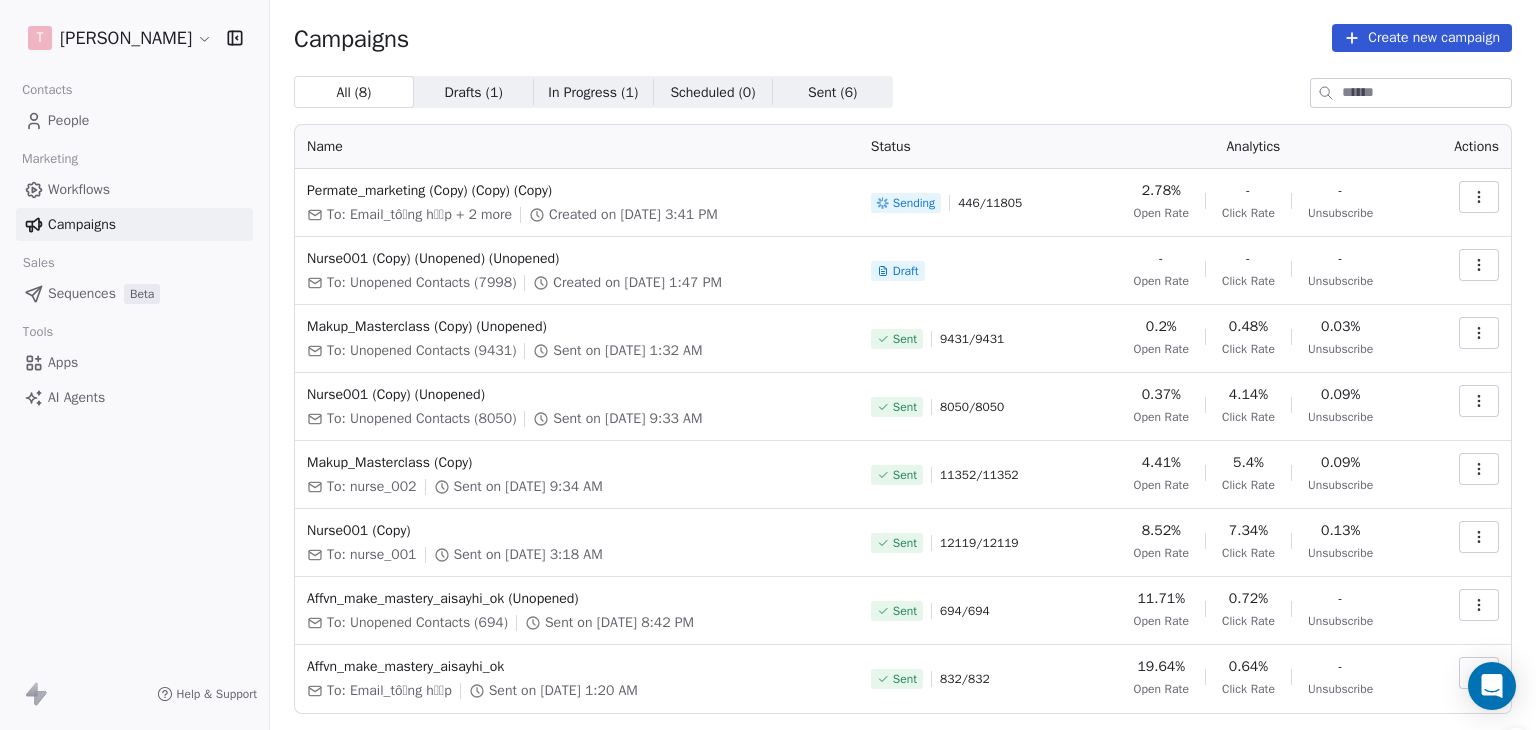 click at bounding box center (1479, 265) 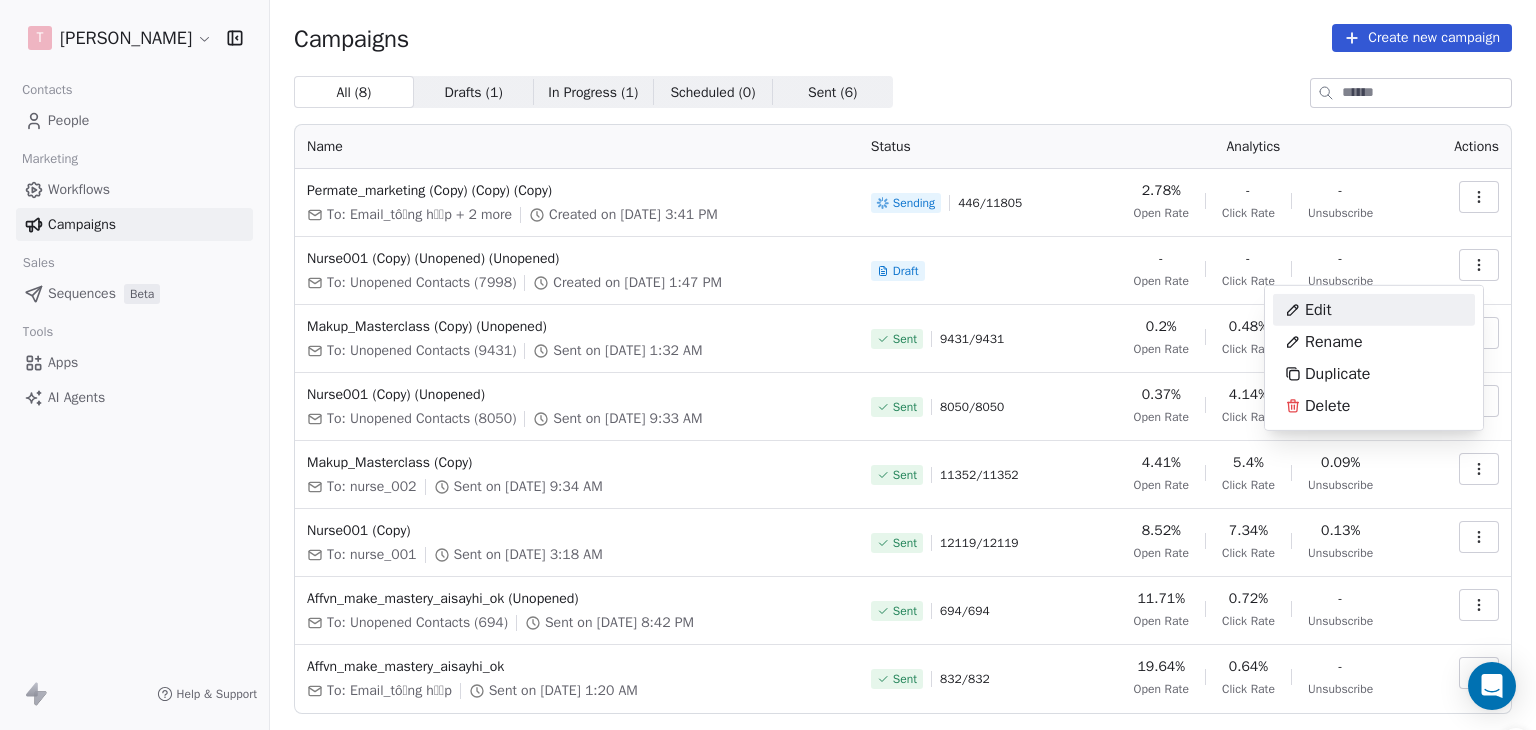 click on "T  Nguyen Khoi Contacts People Marketing Workflows Campaigns Sales Sequences Beta Tools Apps AI Agents Help & Support Campaigns  Create new campaign All ( 8 ) All ( 8 ) Drafts ( 1 ) Drafts ( 1 ) In Progress ( 1 ) In Progress ( 1 ) Scheduled ( 0 ) Scheduled ( 0 ) Sent ( 6 ) Sent ( 6 ) Name Status Analytics Actions Permate_marketing (Copy) (Copy) (Copy) To: Email_tổng hợp + 2 more Created on Jul 9, 2025, 3:41 PM Sending 446 / 11805 2.78% Open Rate - Click Rate - Unsubscribe Nurse001 (Copy) (Unopened) (Unopened) To: Unopened Contacts (7998) Created on Jun 25, 2025, 1:47 PM Draft - Open Rate - Click Rate - Unsubscribe Makup_Masterclass (Copy) (Unopened) To: Unopened Contacts (9431) Sent on Jun 26, 2025, 1:32 AM Sent 9431 / 9431 0.2% Open Rate 0.48% Click Rate 0.03% Unsubscribe Nurse001 (Copy) (Unopened) To: Unopened Contacts (8050) Sent on Jun 22, 2025, 9:33 AM Sent 8050 / 8050 0.37% Open Rate 4.14% Click Rate 0.09% Unsubscribe Makup_Masterclass (Copy) To: nurse_002  Sent on Jun 22, 2025, 9:34 AM Sent / /" at bounding box center [768, 384] 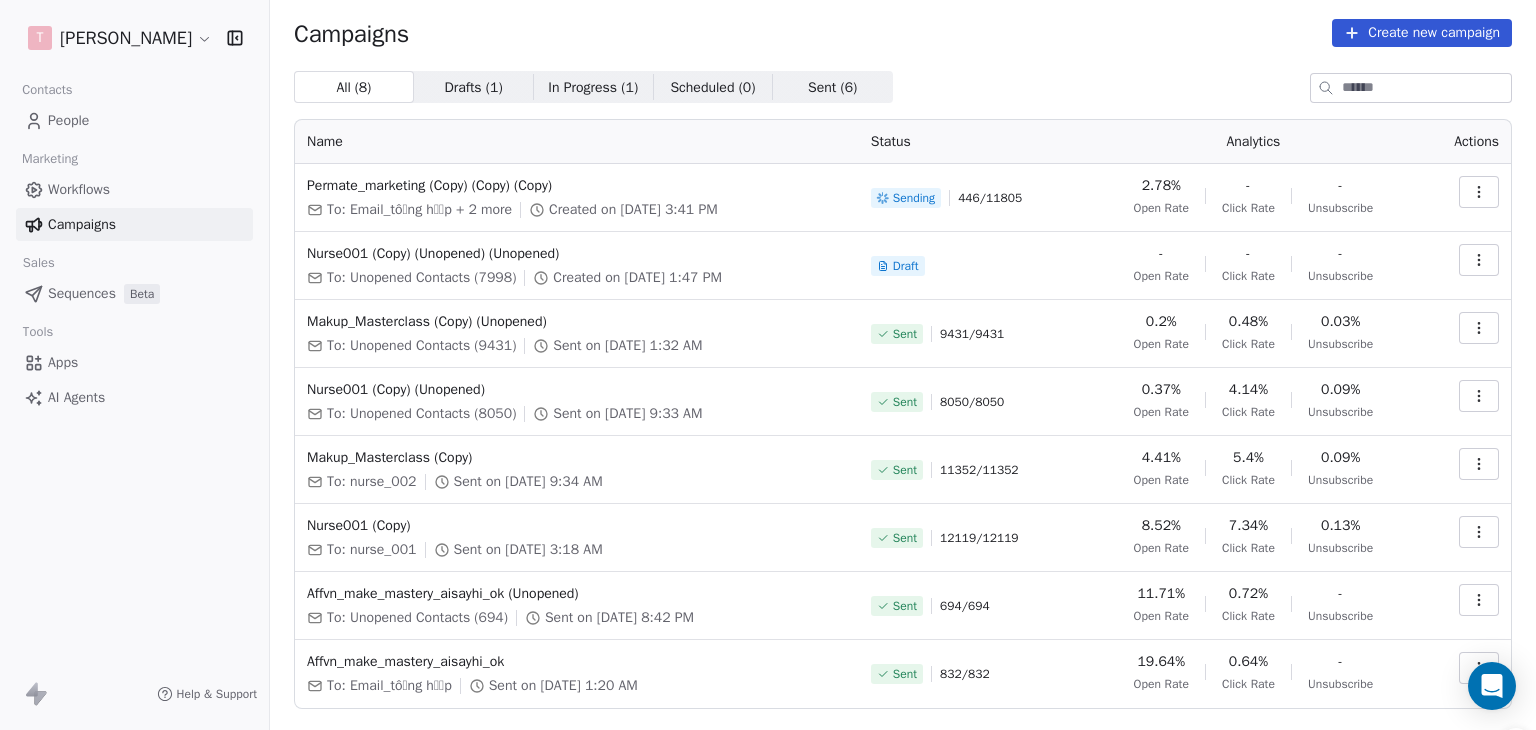 scroll, scrollTop: 0, scrollLeft: 0, axis: both 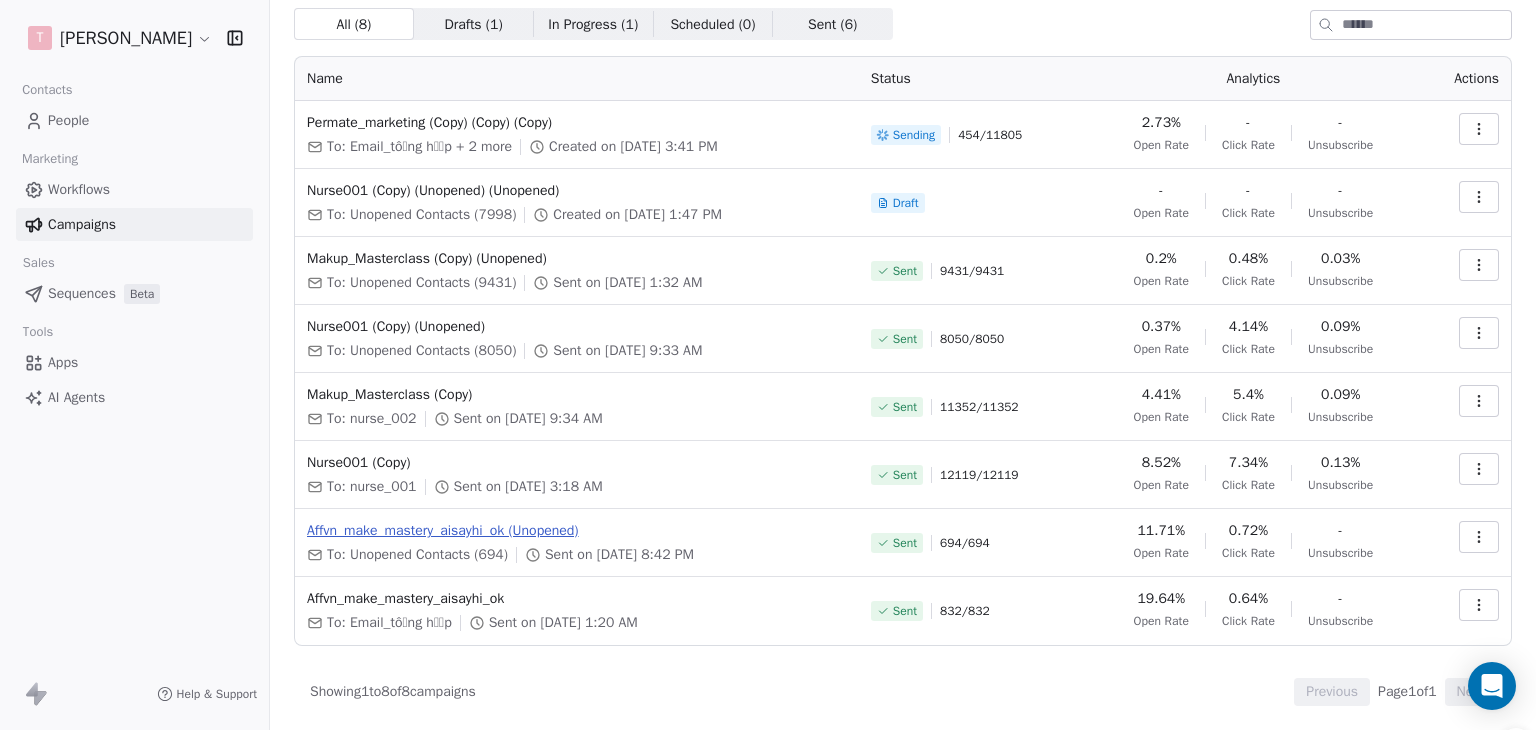 click on "Affvn_make_mastery_aisayhi_ok (Unopened)" at bounding box center [577, 531] 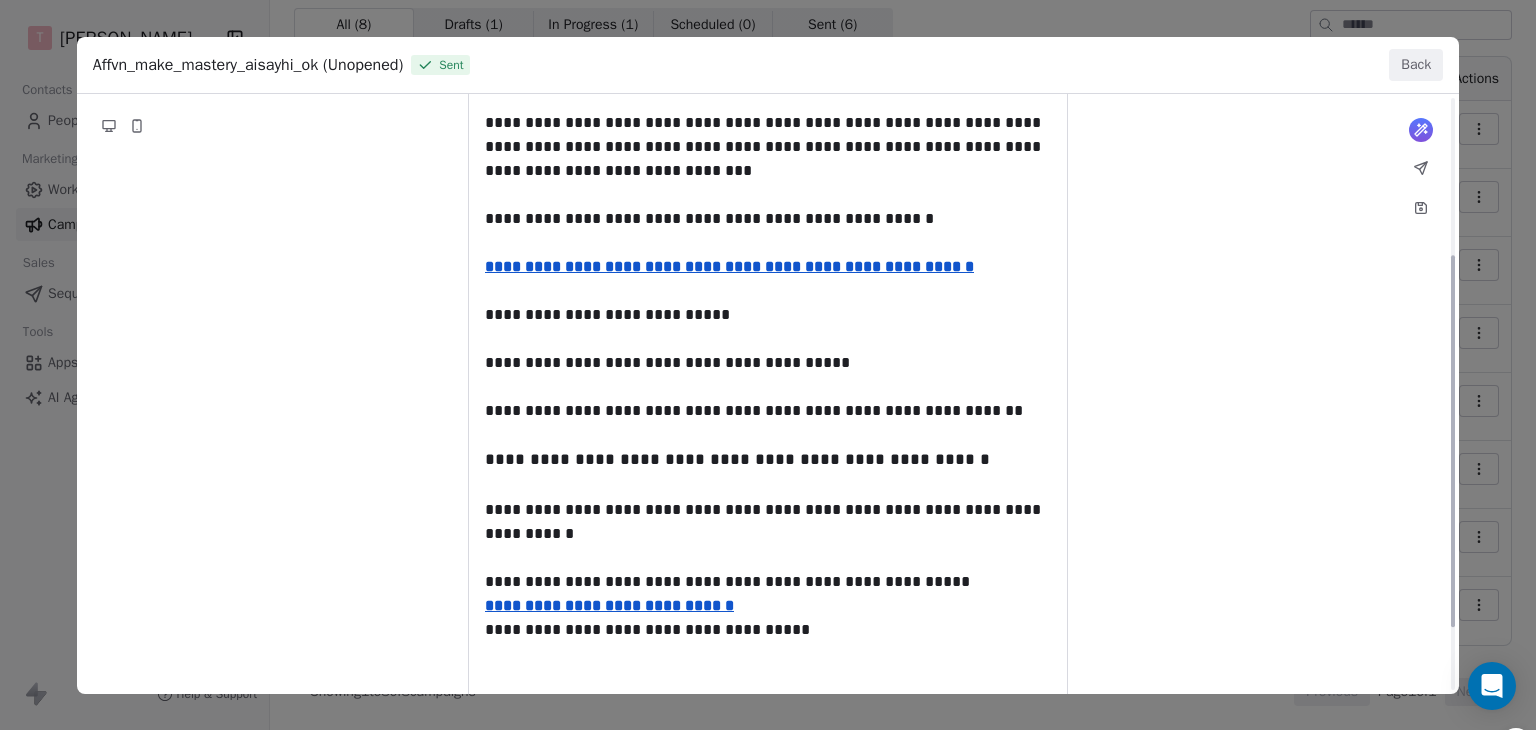 scroll, scrollTop: 253, scrollLeft: 0, axis: vertical 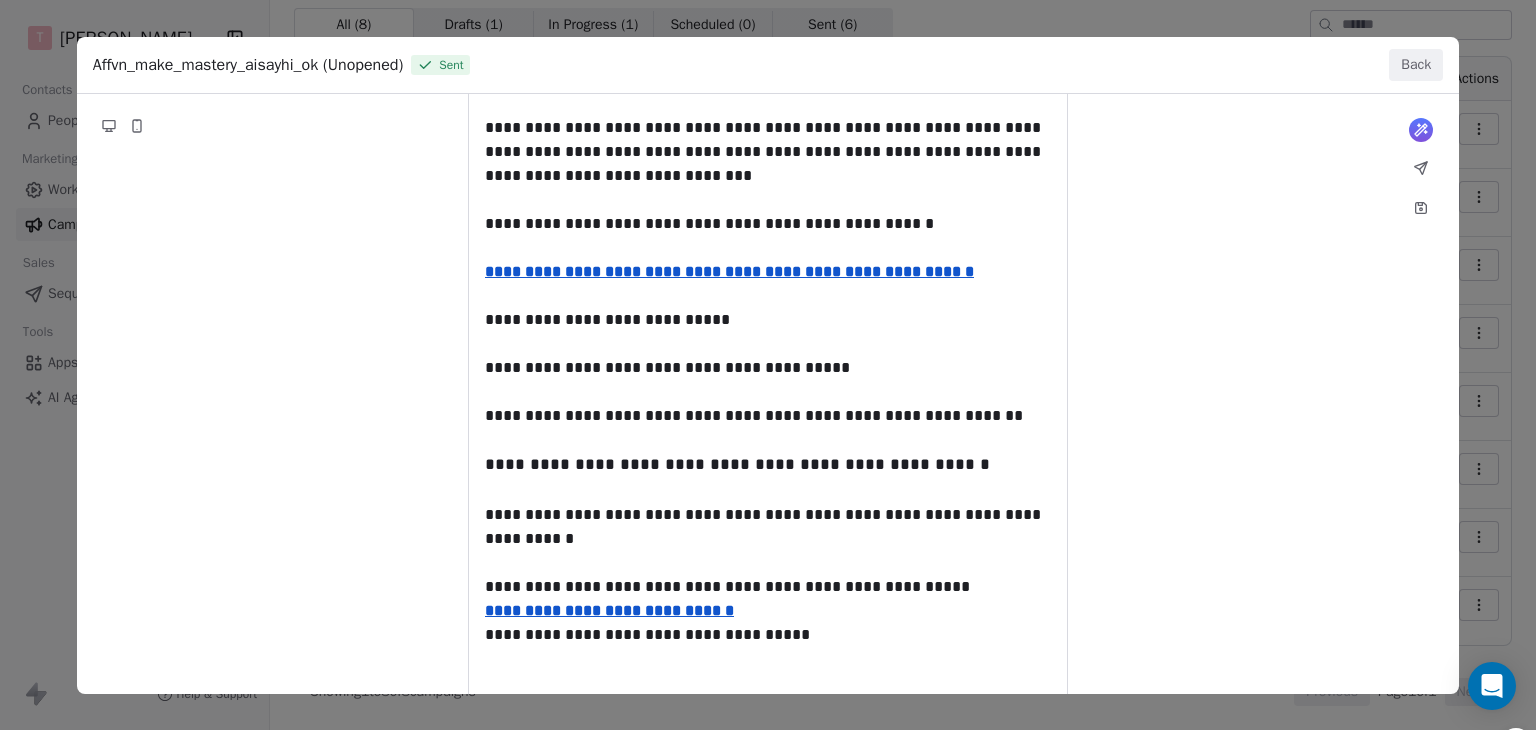 click on "**********" at bounding box center (768, 301) 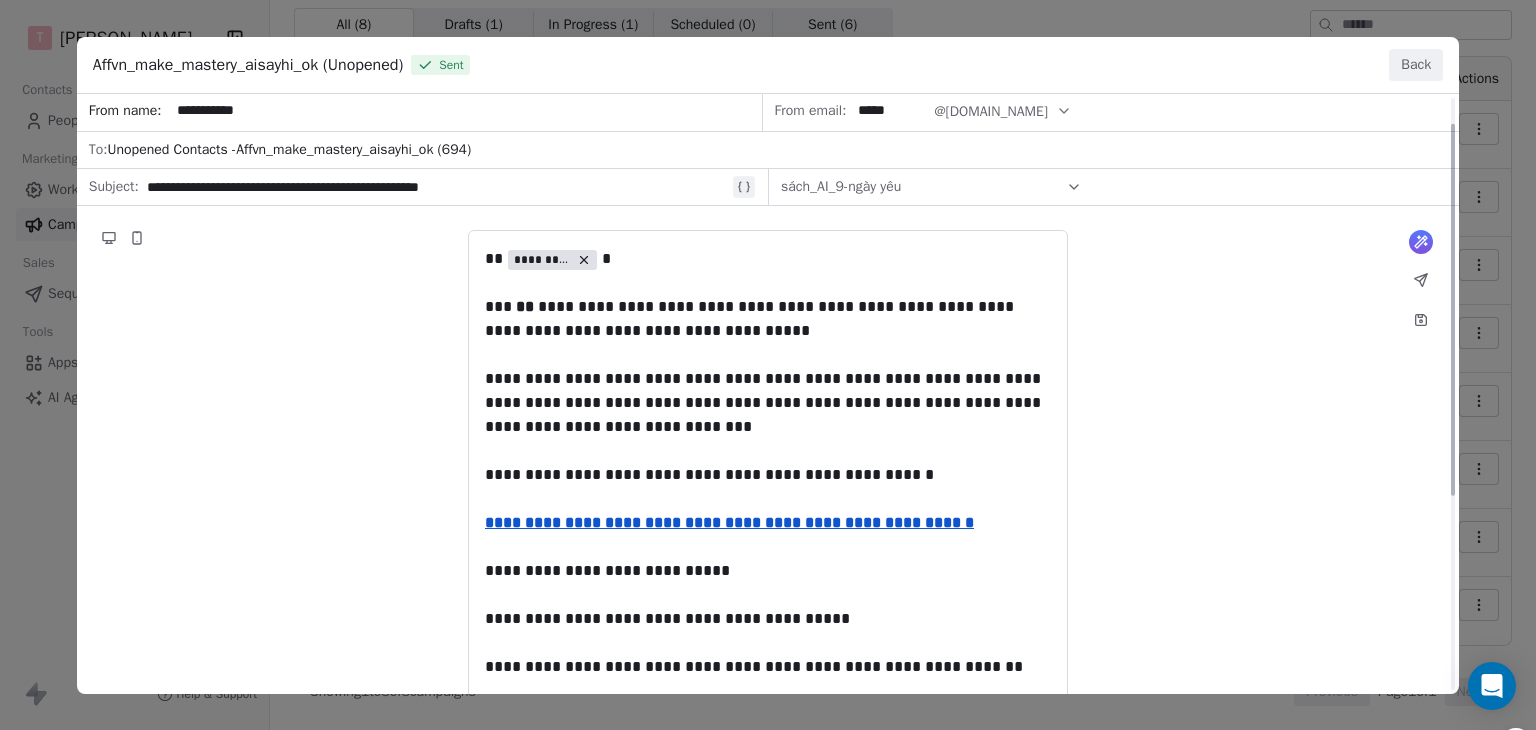 scroll, scrollTop: 0, scrollLeft: 0, axis: both 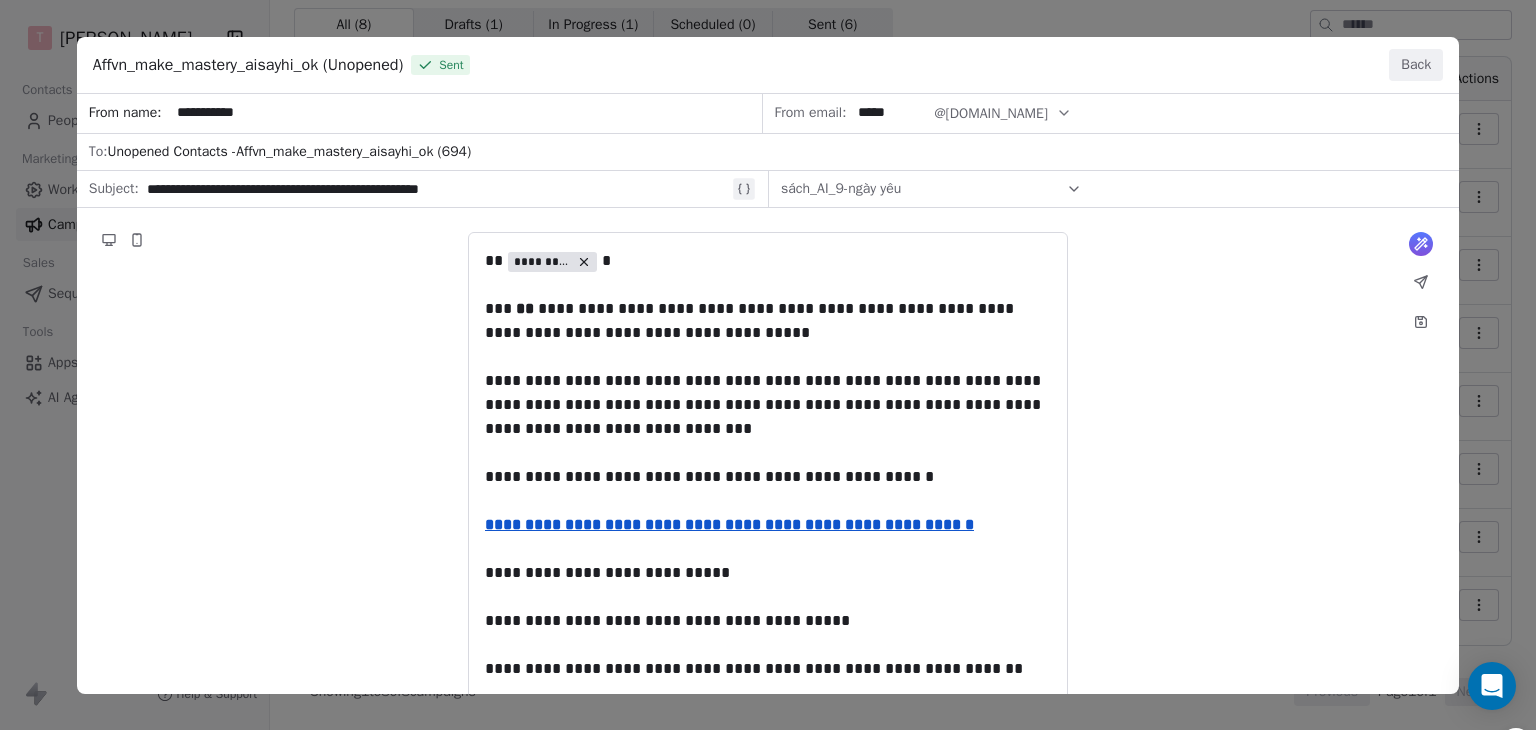 click on "**********" at bounding box center (768, 554) 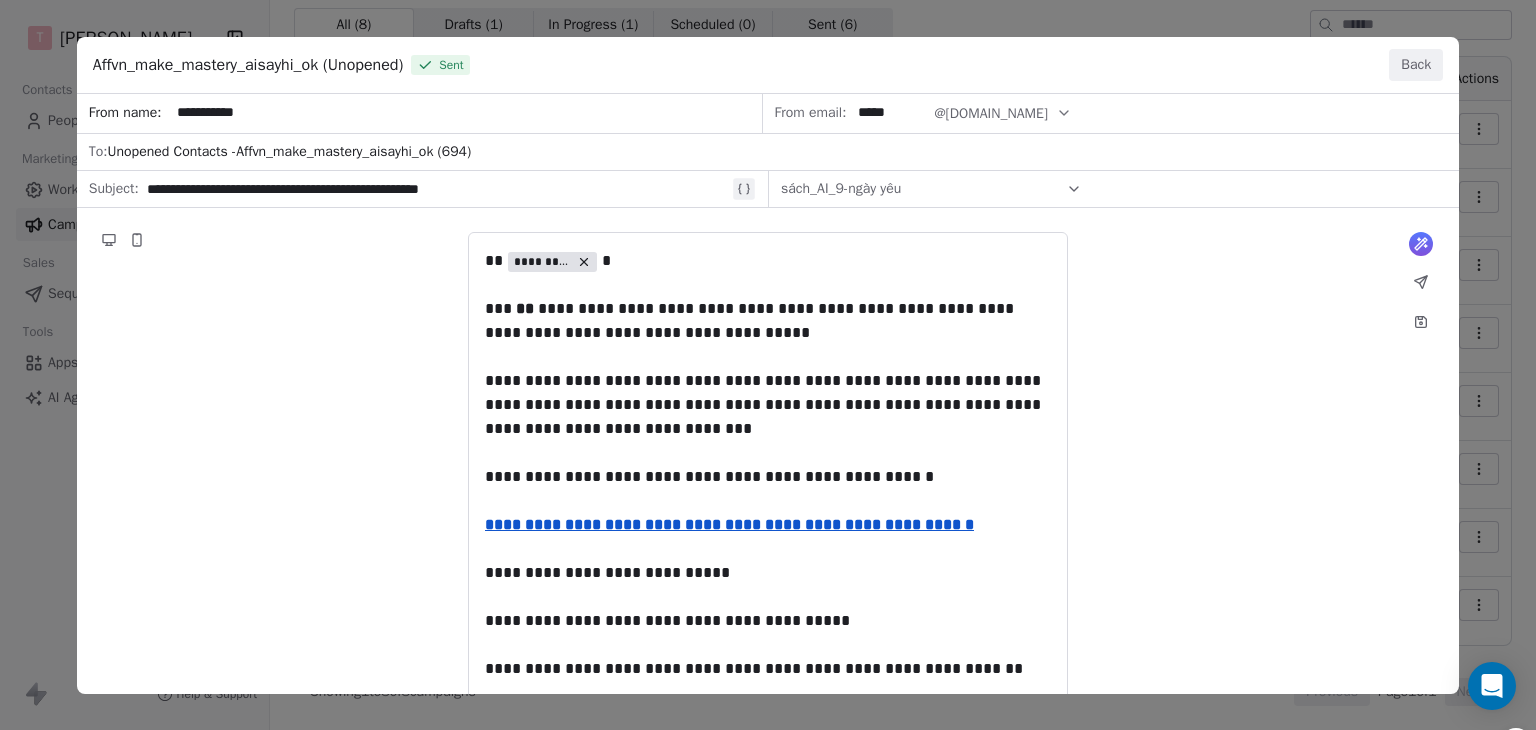 click on "**********" at bounding box center [768, 554] 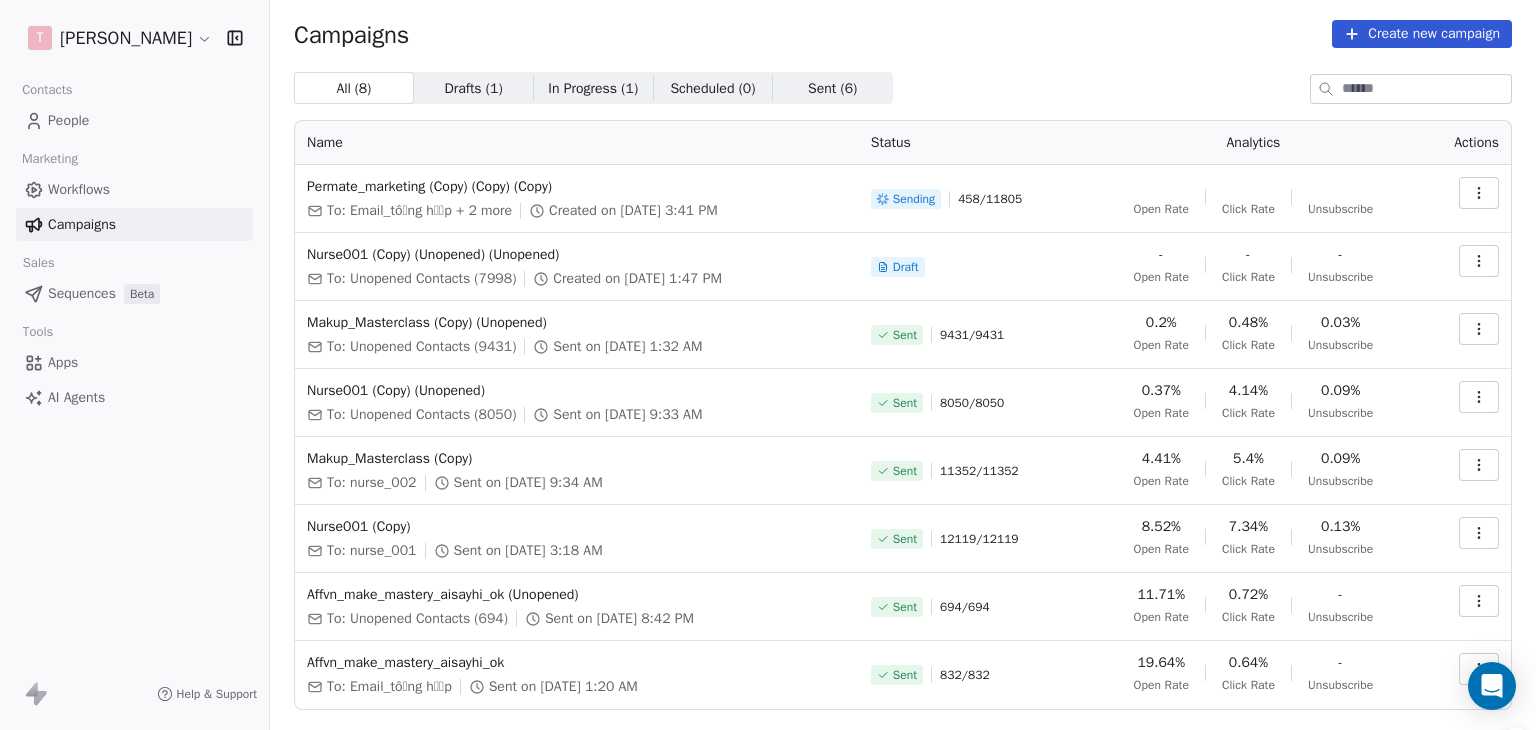 scroll, scrollTop: 0, scrollLeft: 0, axis: both 